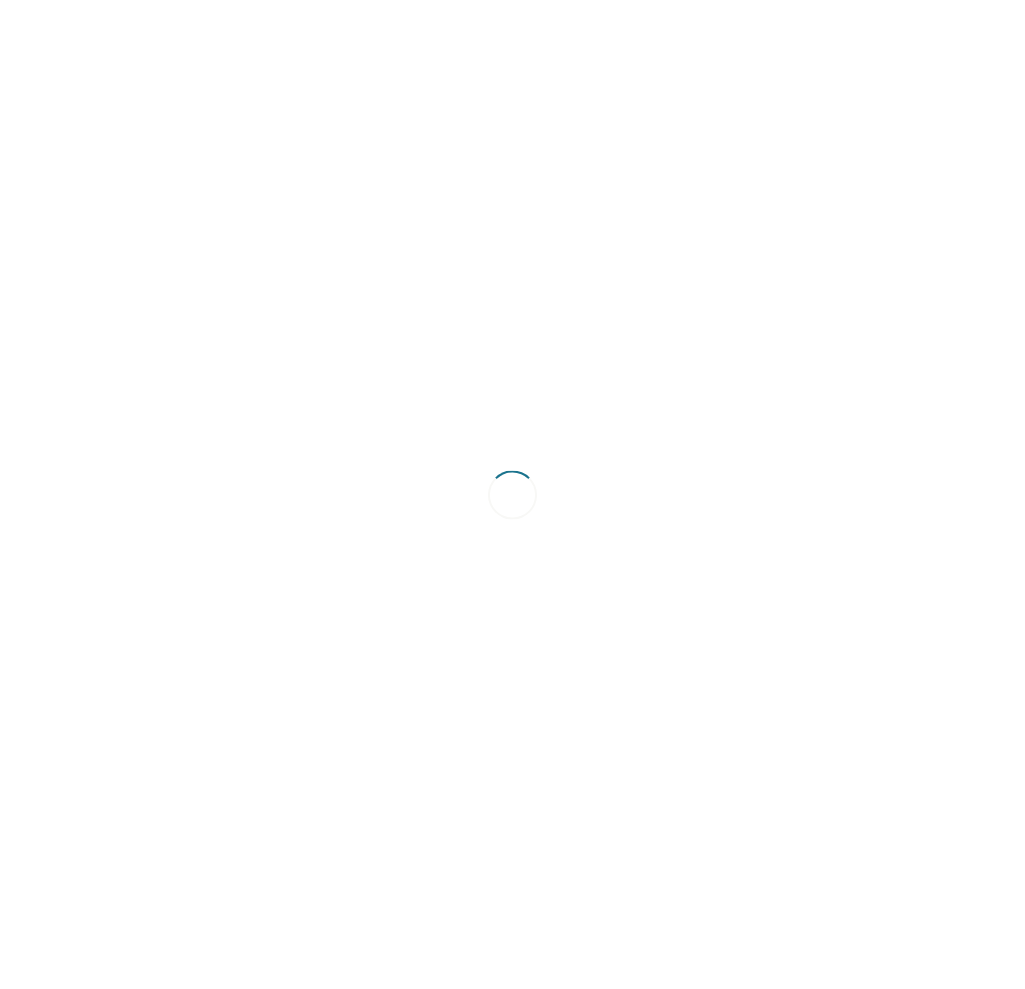 scroll, scrollTop: 0, scrollLeft: 0, axis: both 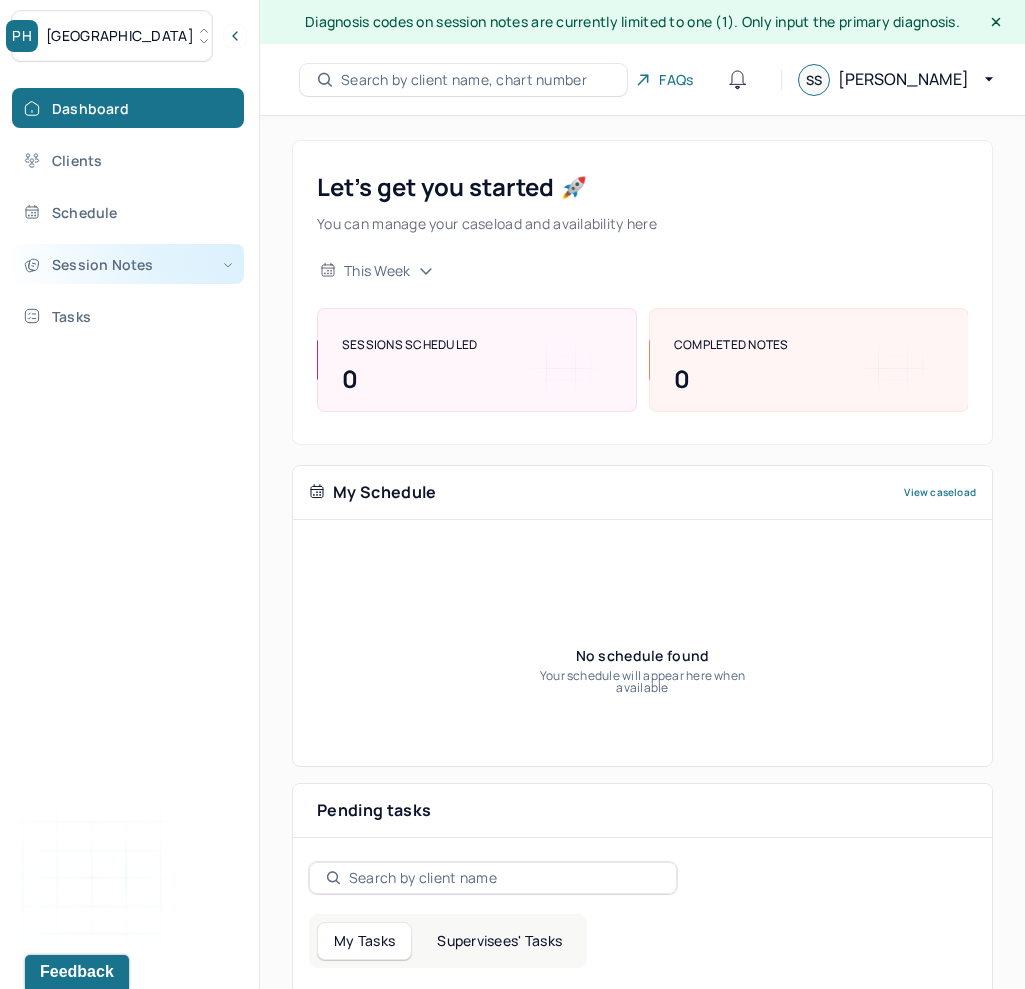 click on "Session Notes" at bounding box center (128, 264) 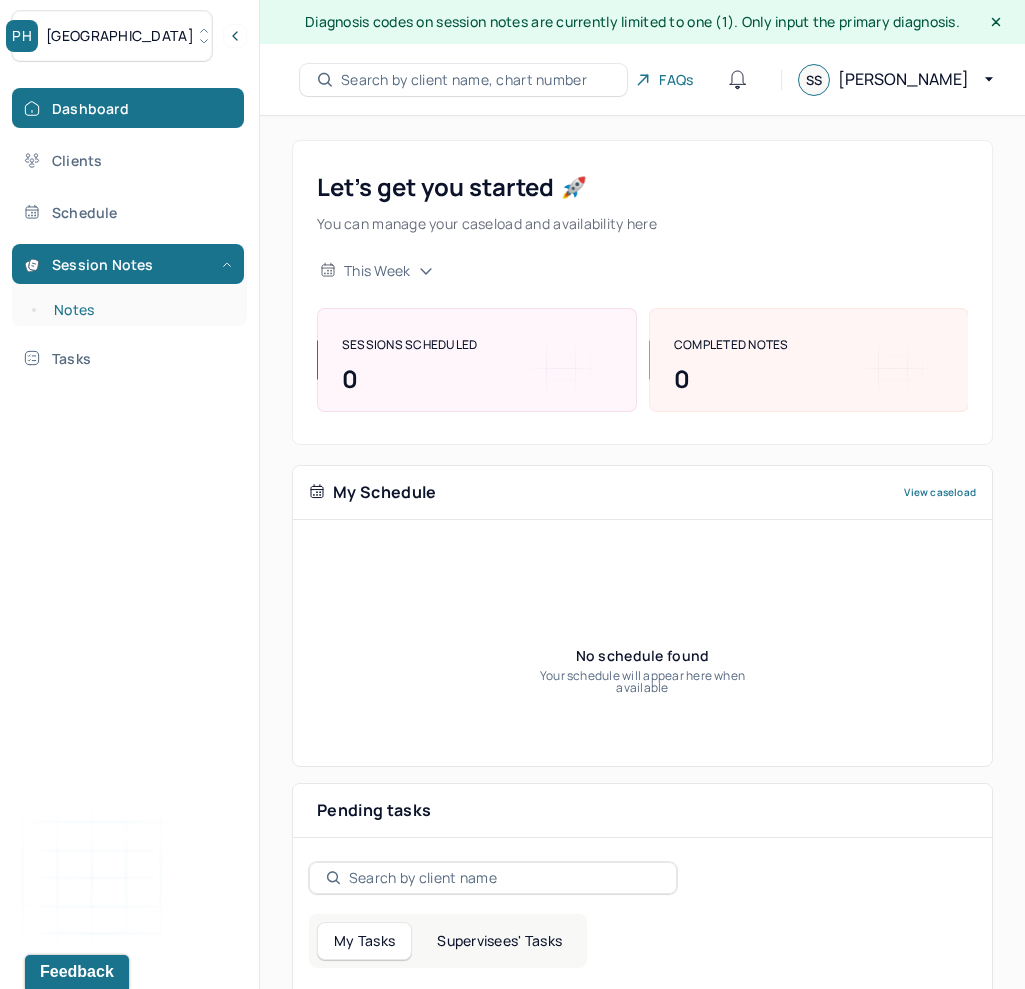 click on "Notes" at bounding box center (139, 310) 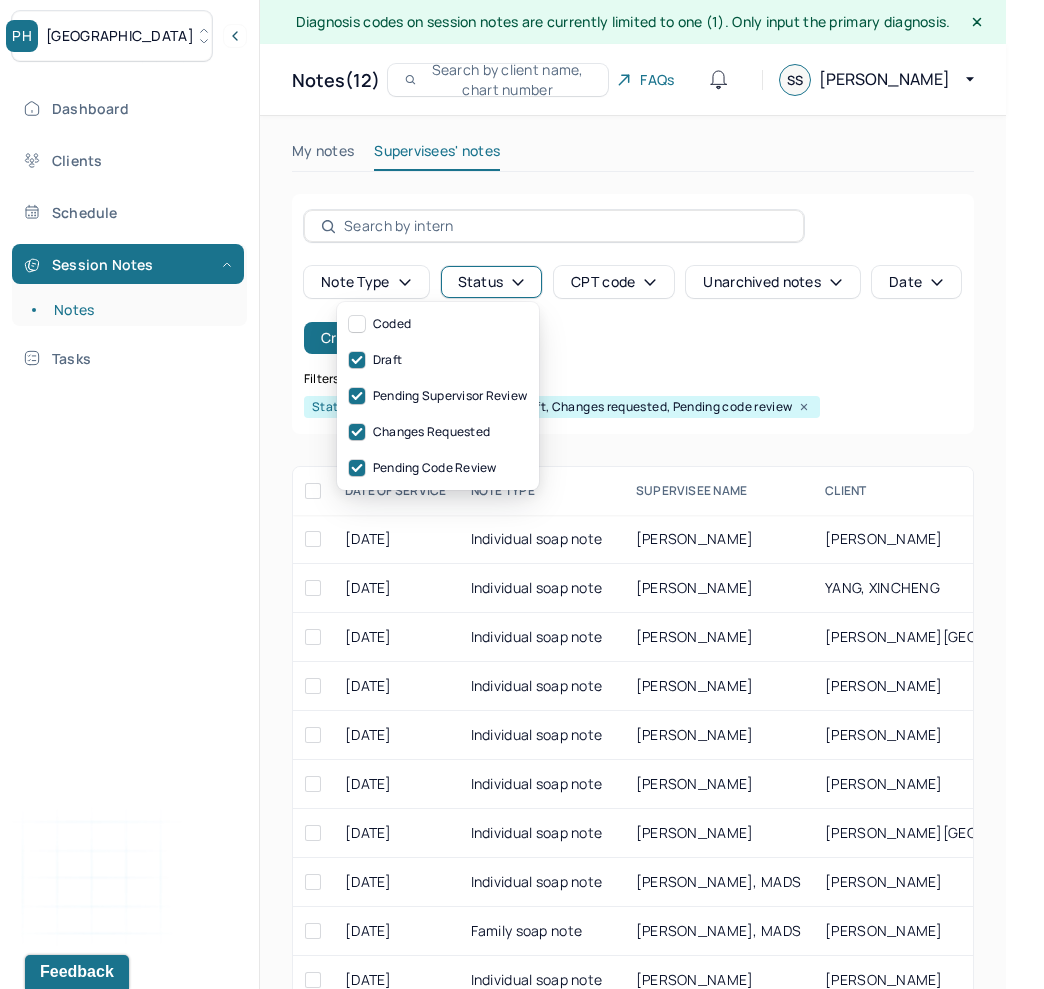click on "Status" at bounding box center (492, 282) 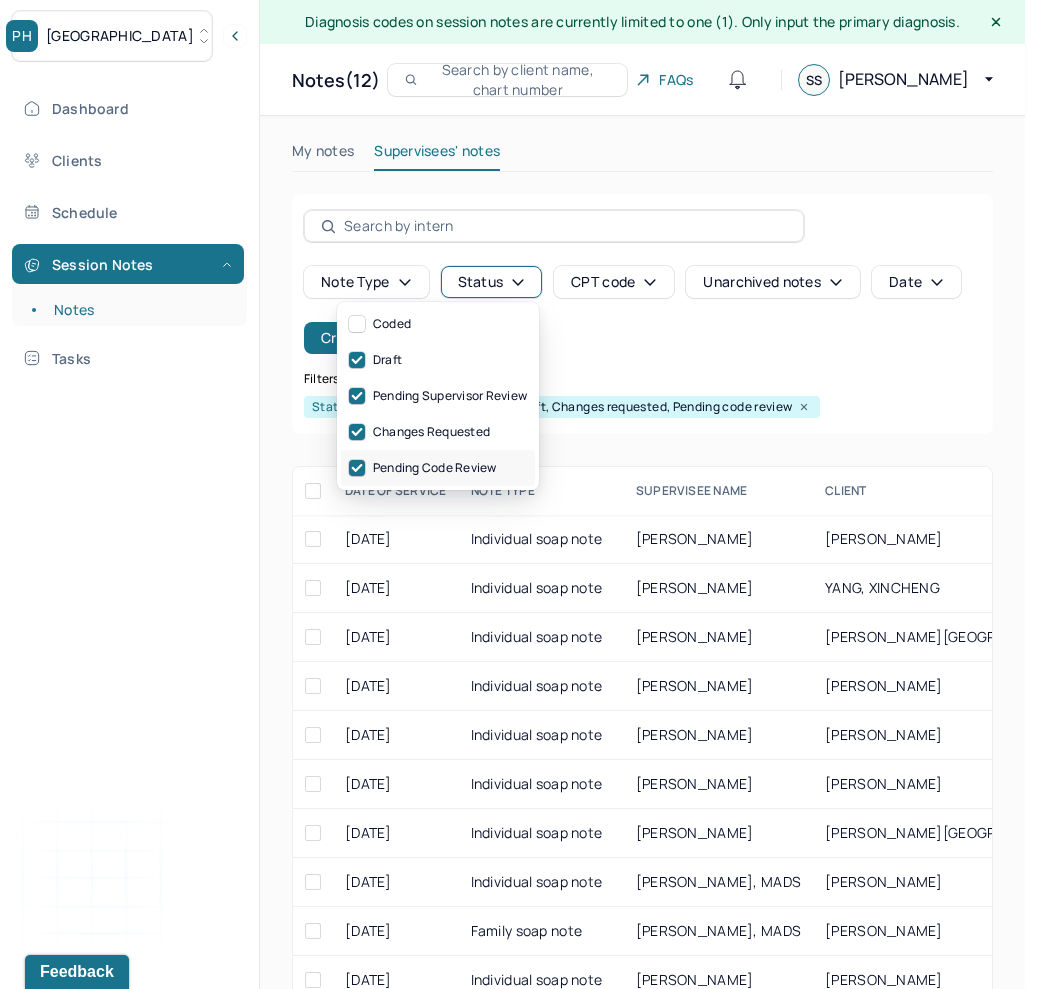 click on "Pending code review" at bounding box center [438, 468] 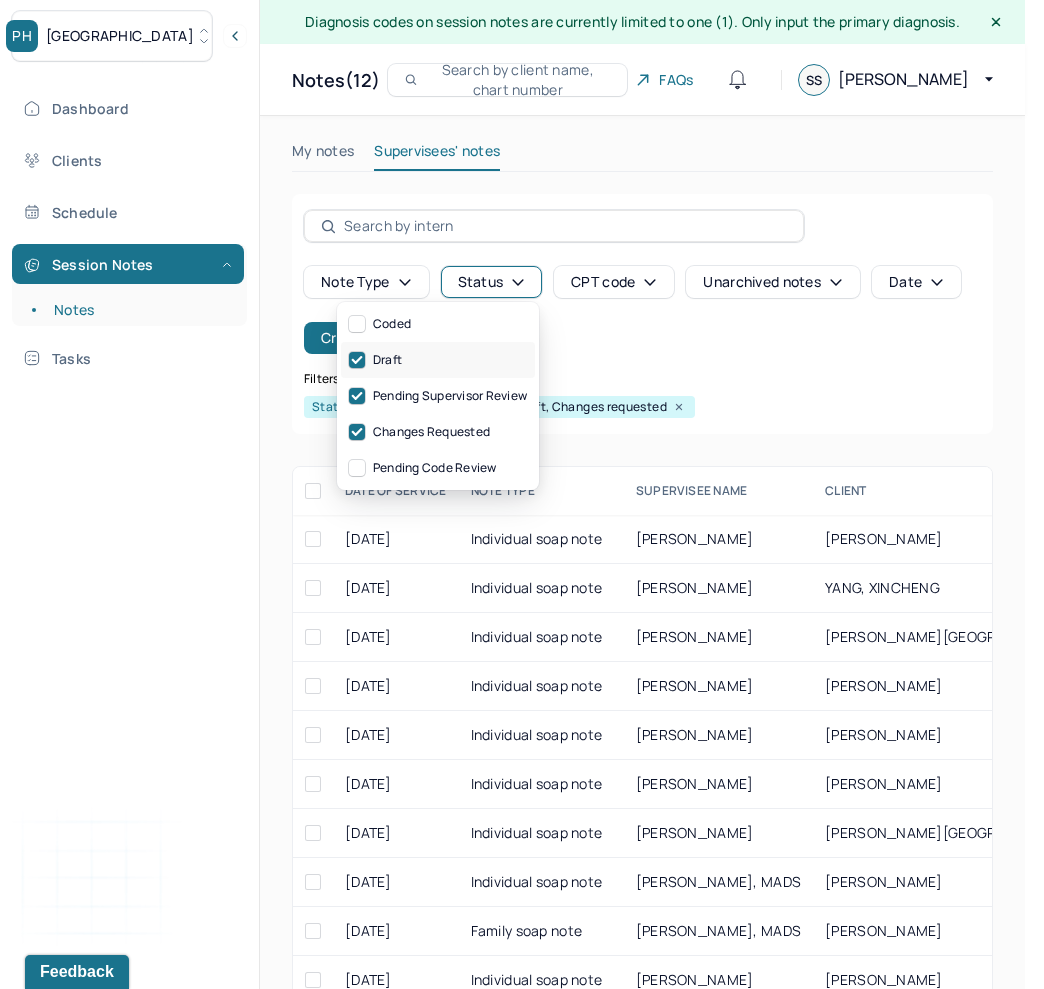 click on "Draft" at bounding box center [438, 360] 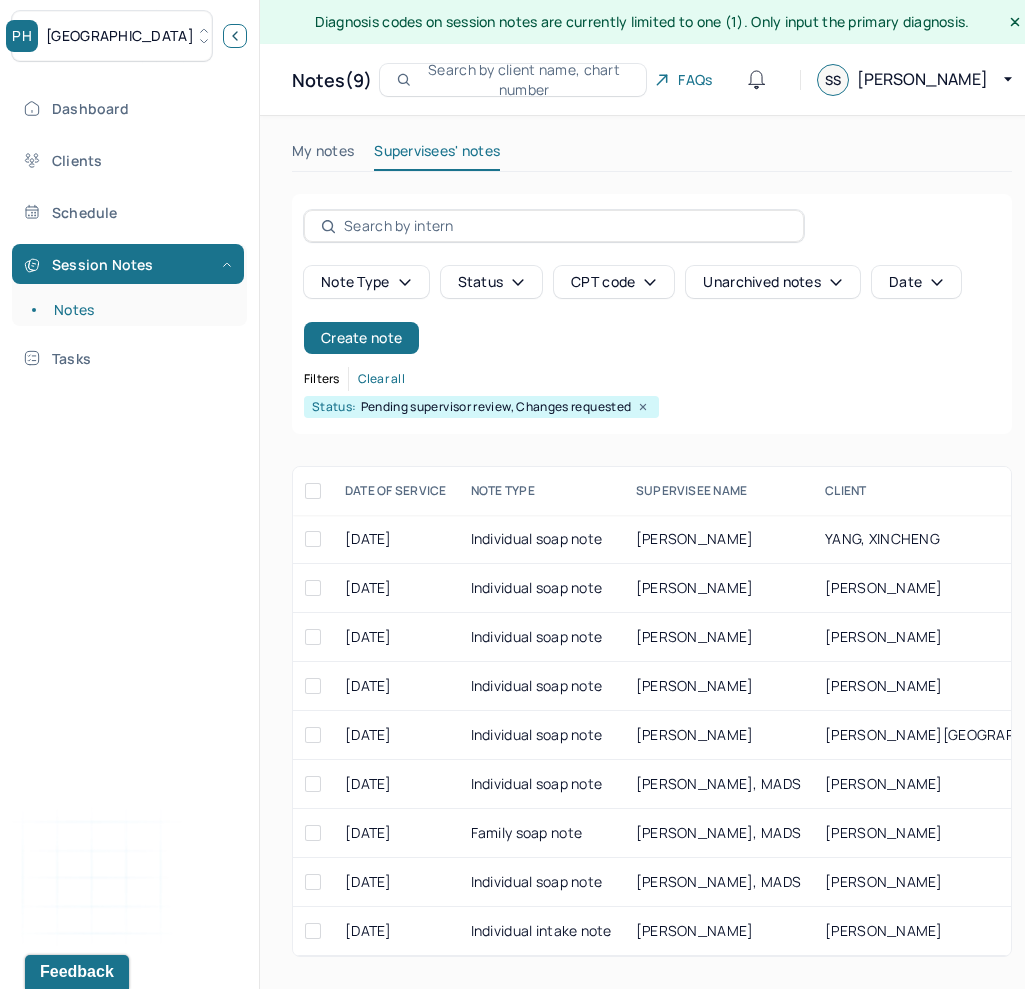 click at bounding box center (235, 36) 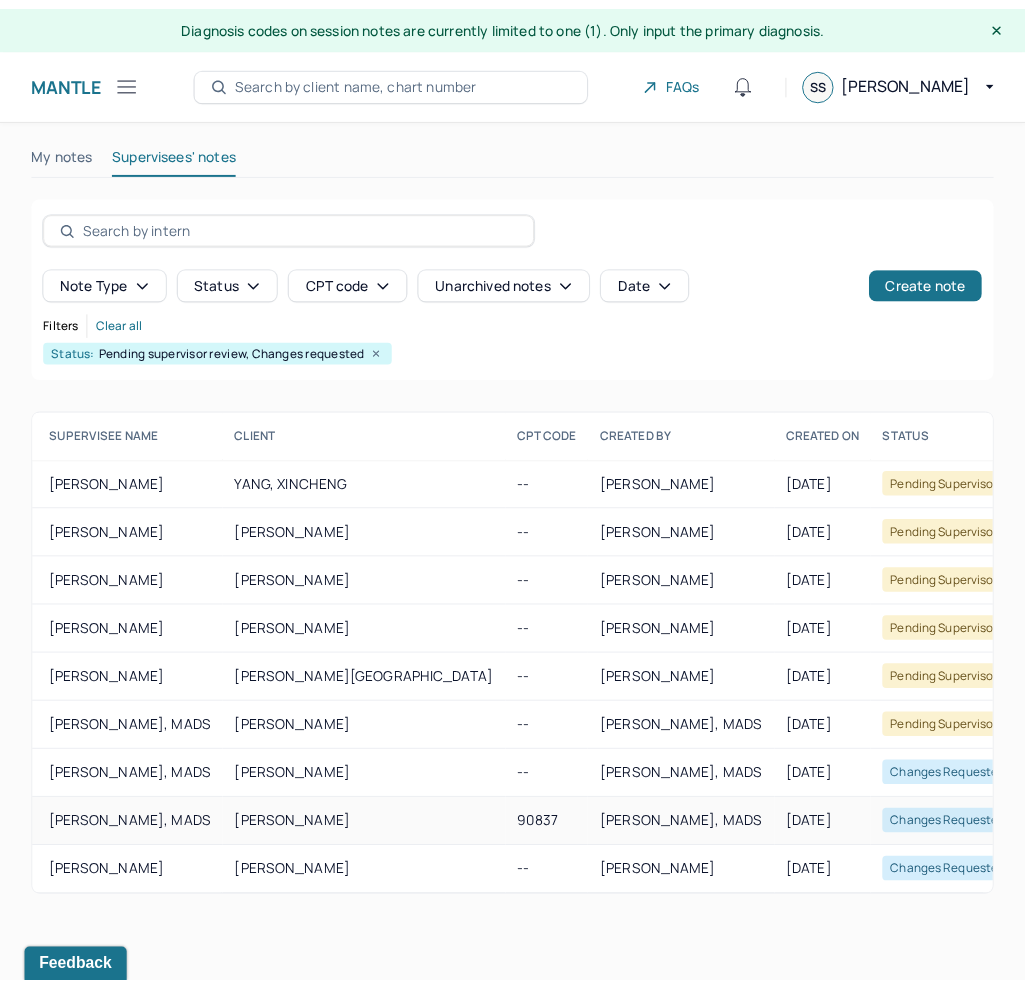 scroll, scrollTop: 0, scrollLeft: 337, axis: horizontal 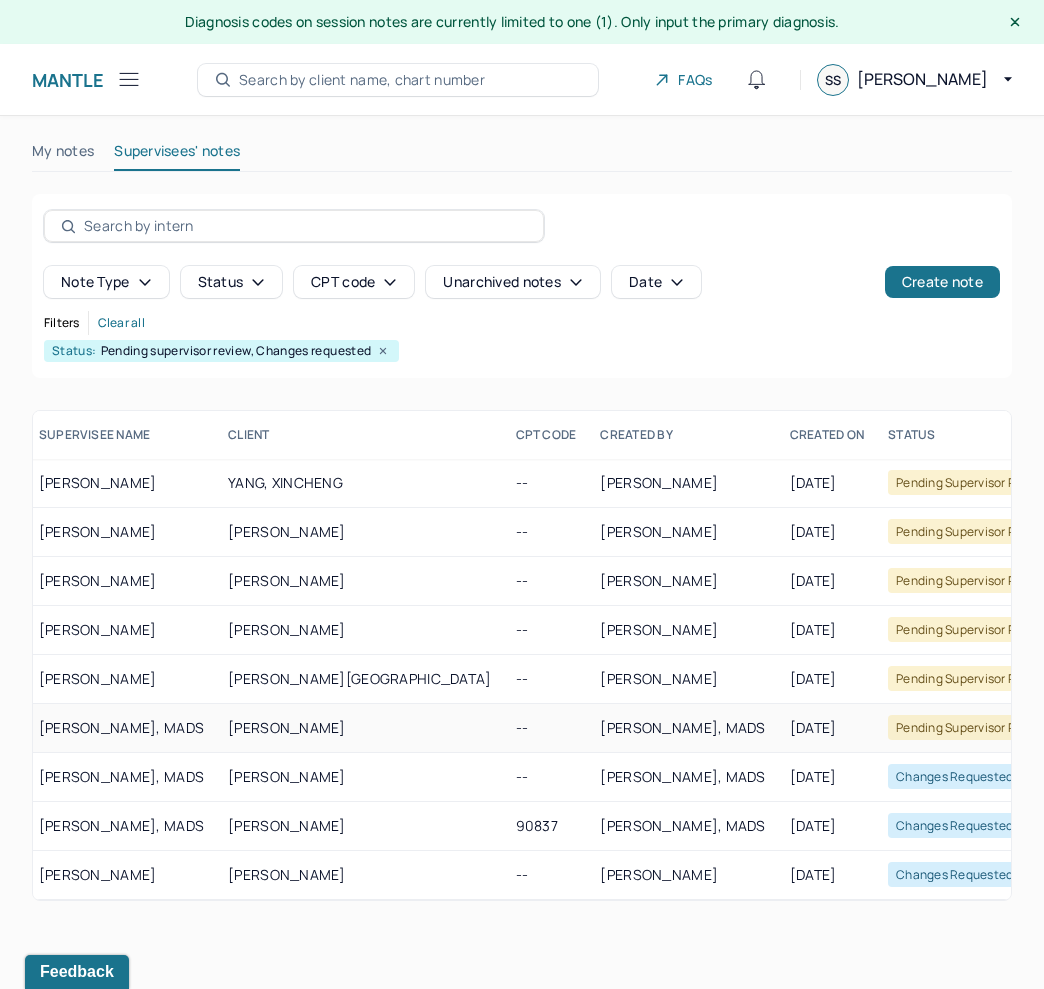 click on "[PERSON_NAME], MADS" at bounding box center (682, 727) 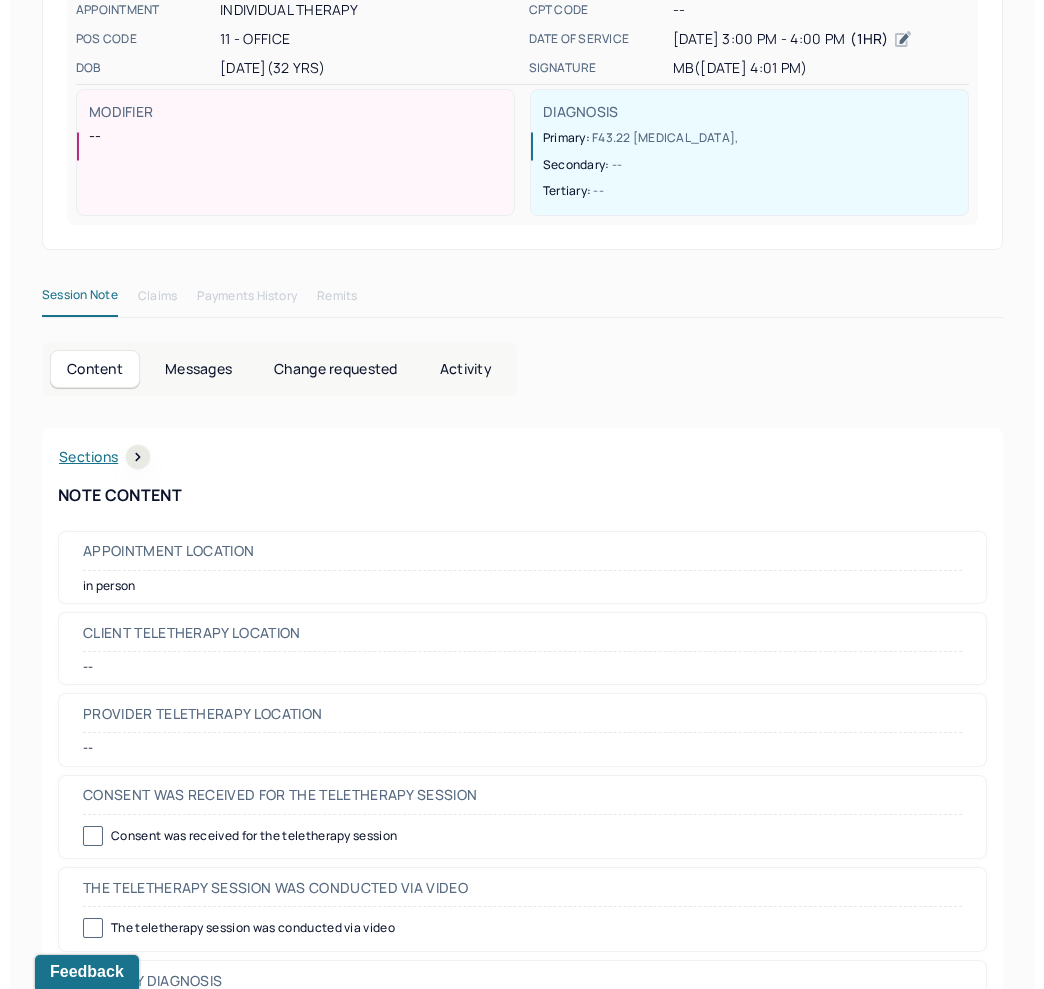 scroll, scrollTop: 0, scrollLeft: 0, axis: both 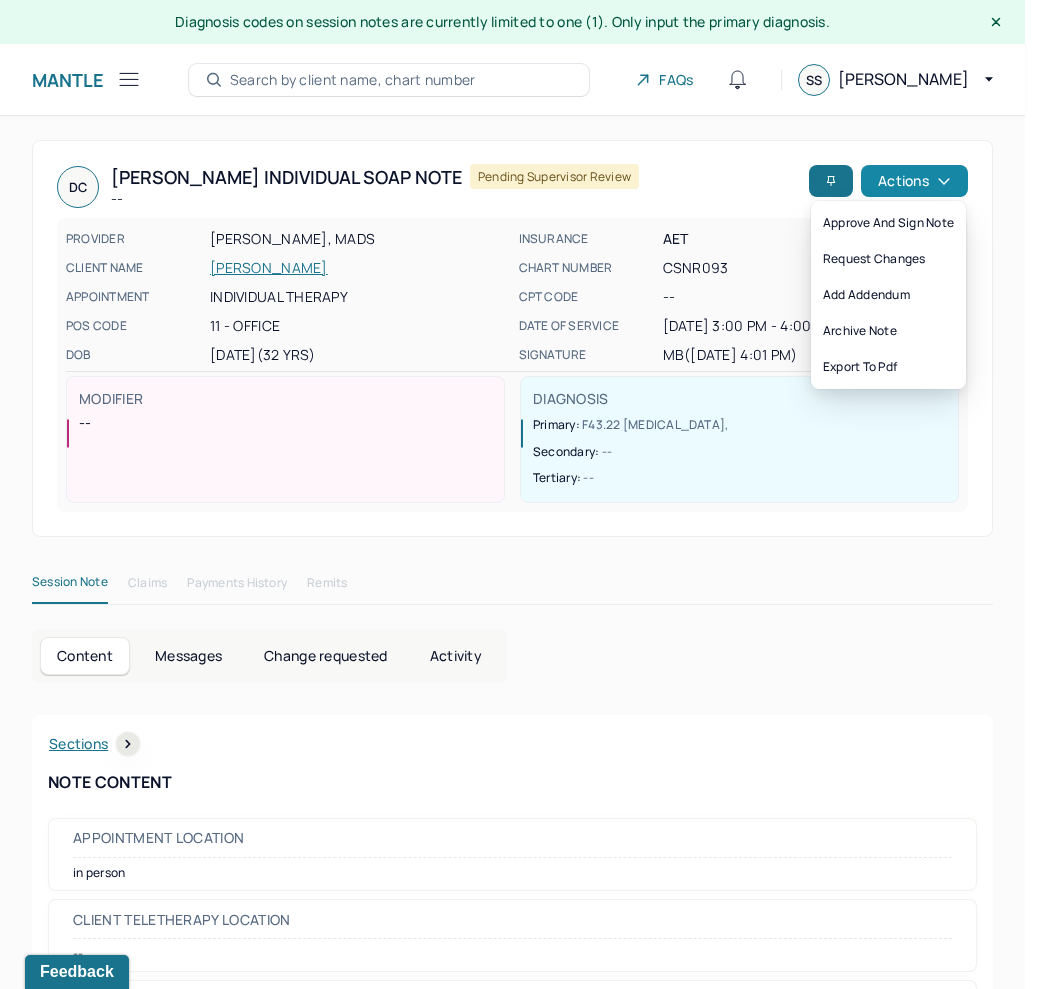 click on "Actions" at bounding box center (914, 181) 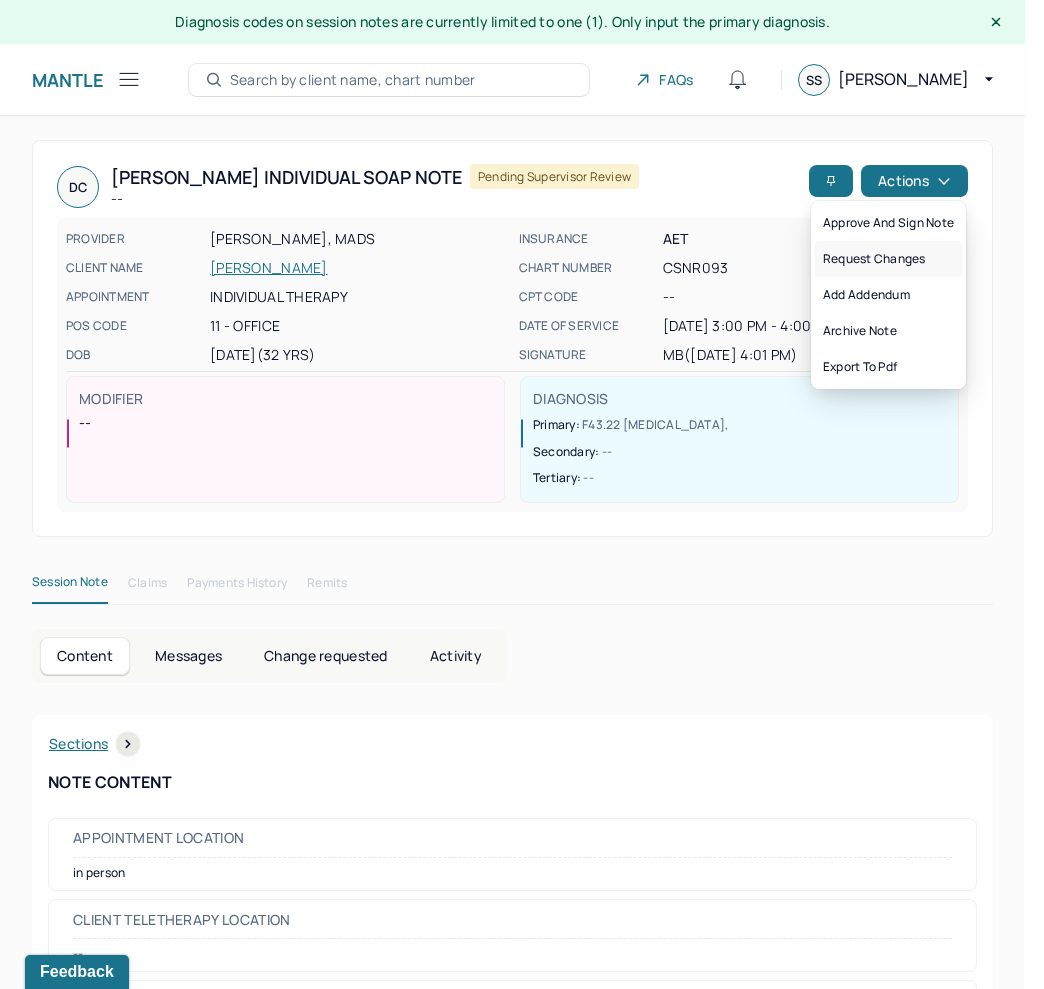 click on "Request changes" at bounding box center [888, 259] 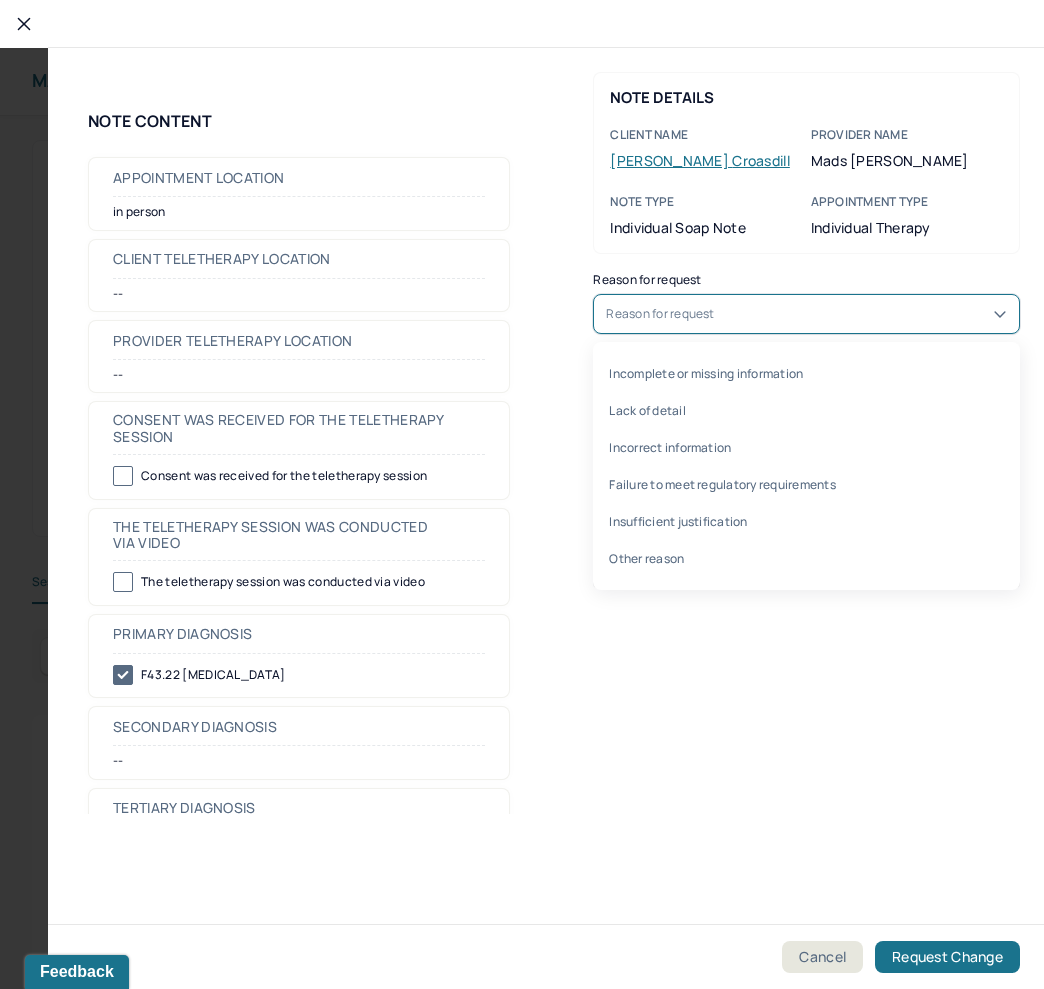 click on "Reason for request" at bounding box center [806, 314] 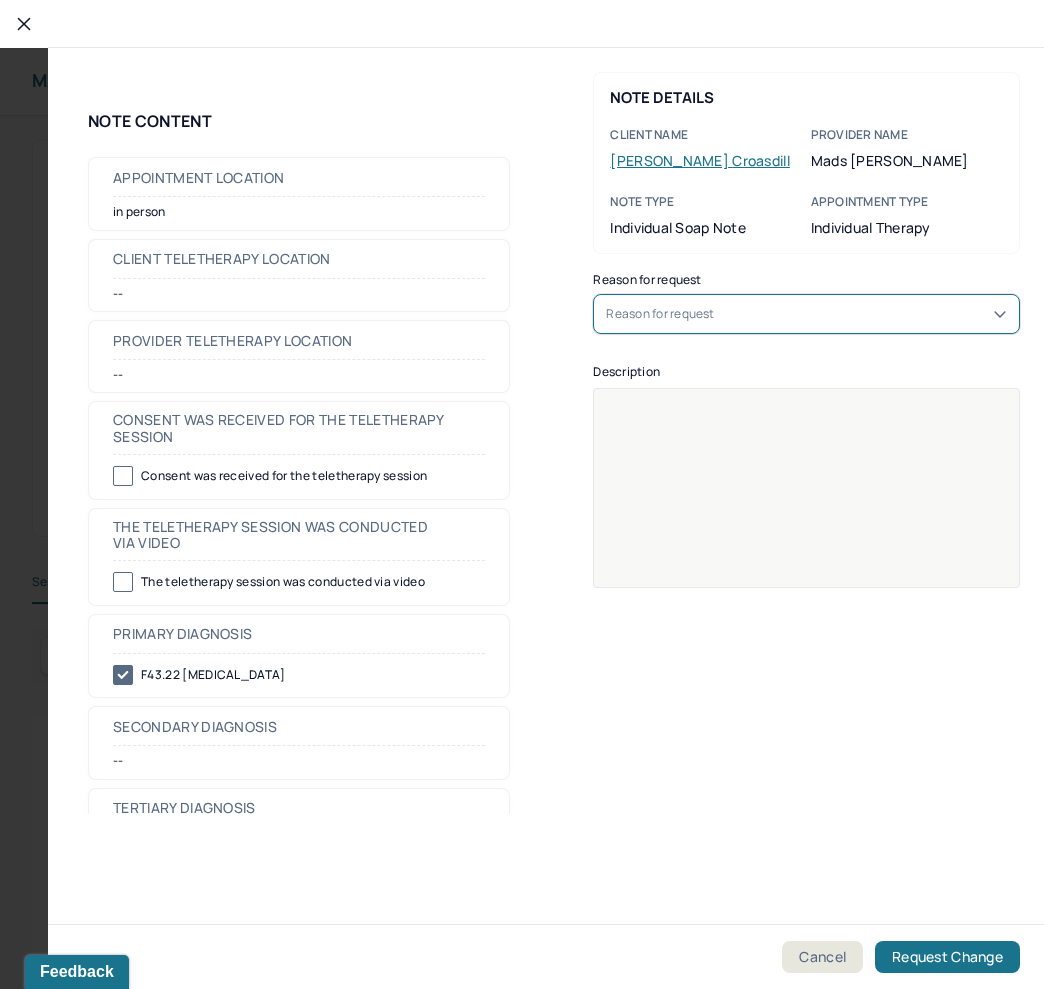 click on "Reason for request" at bounding box center [806, 314] 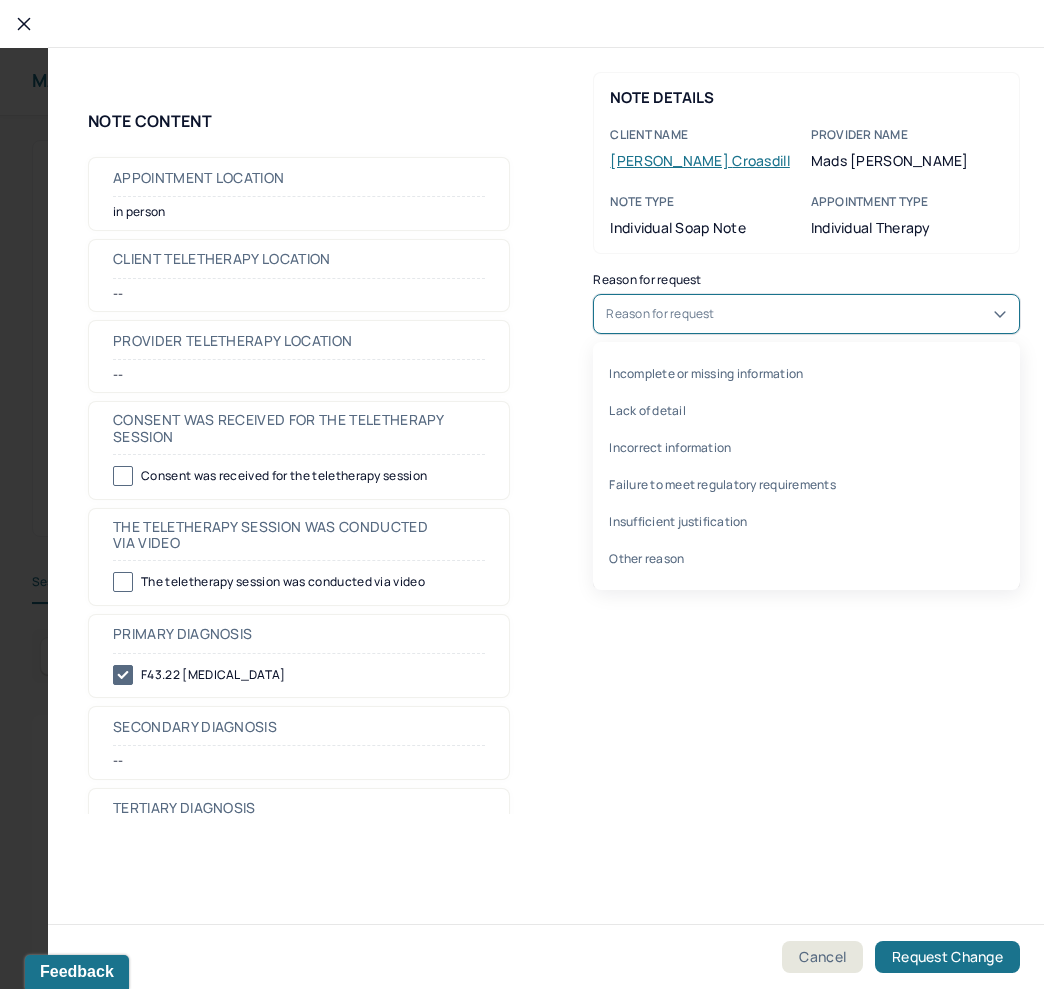 click on "Reason for request" at bounding box center (806, 314) 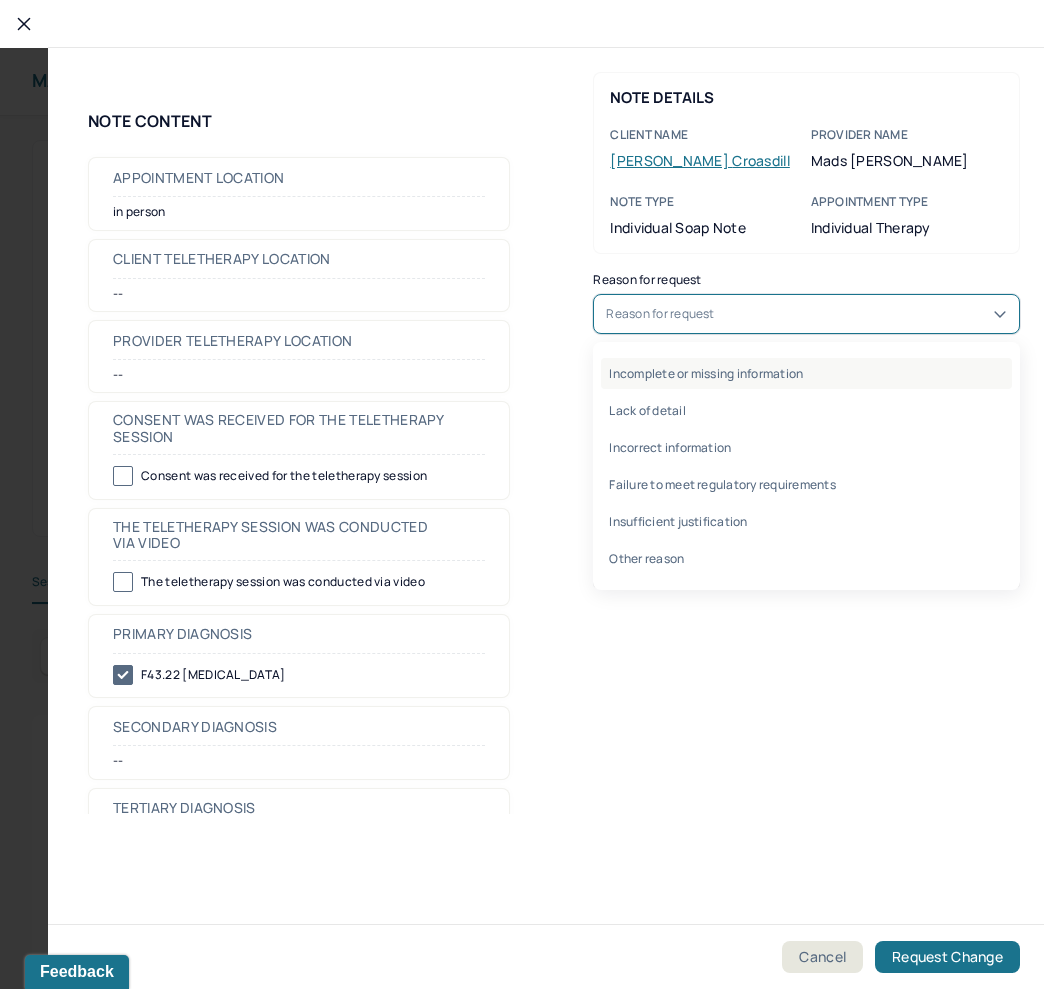 click on "Incomplete or missing information" at bounding box center [806, 373] 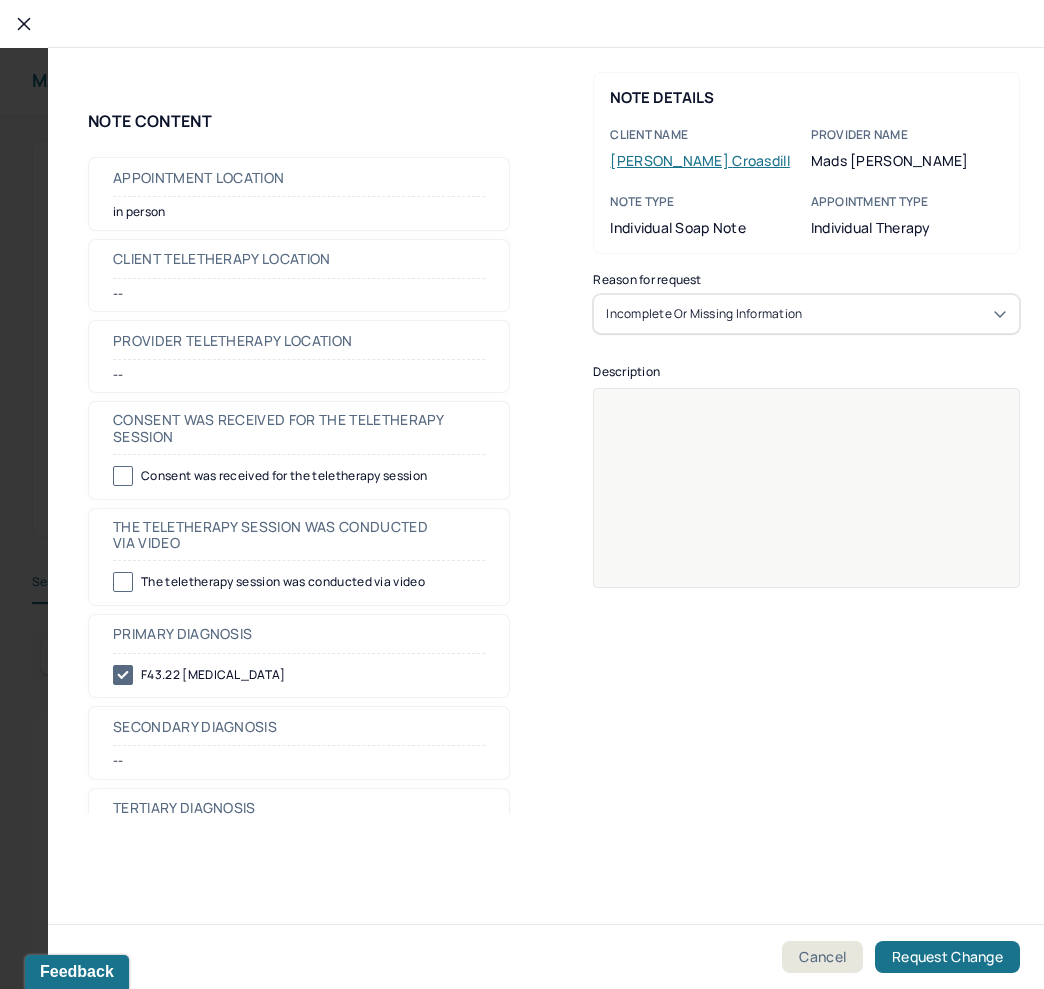click at bounding box center [807, 501] 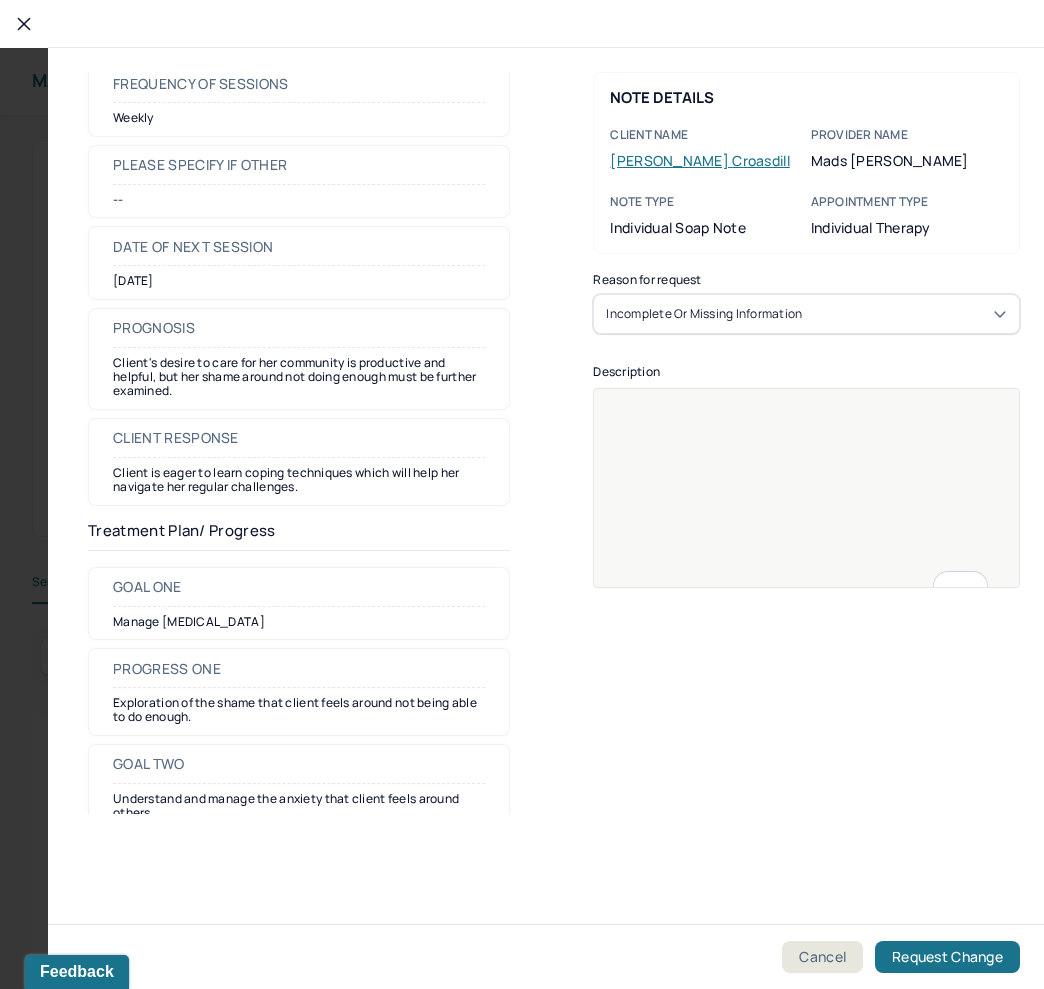 scroll, scrollTop: 2098, scrollLeft: 0, axis: vertical 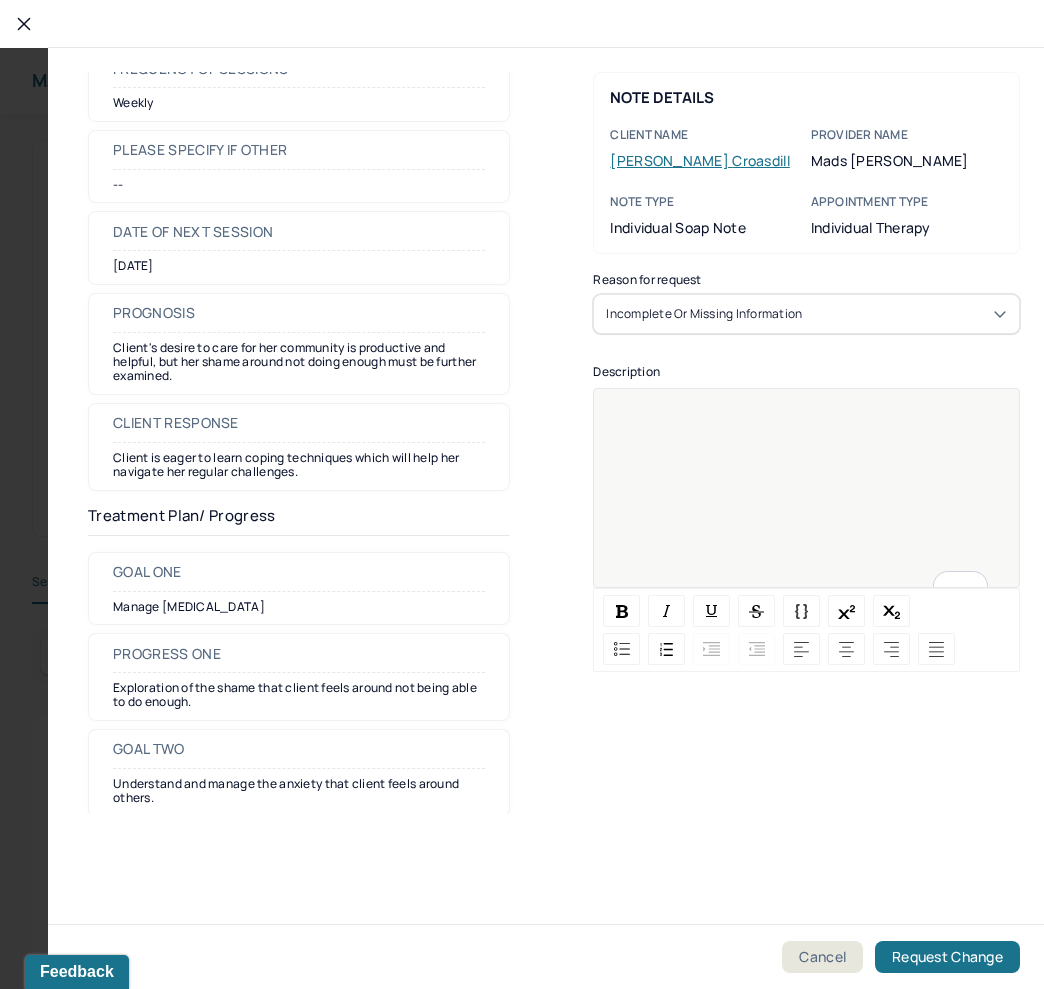 click at bounding box center [807, 501] 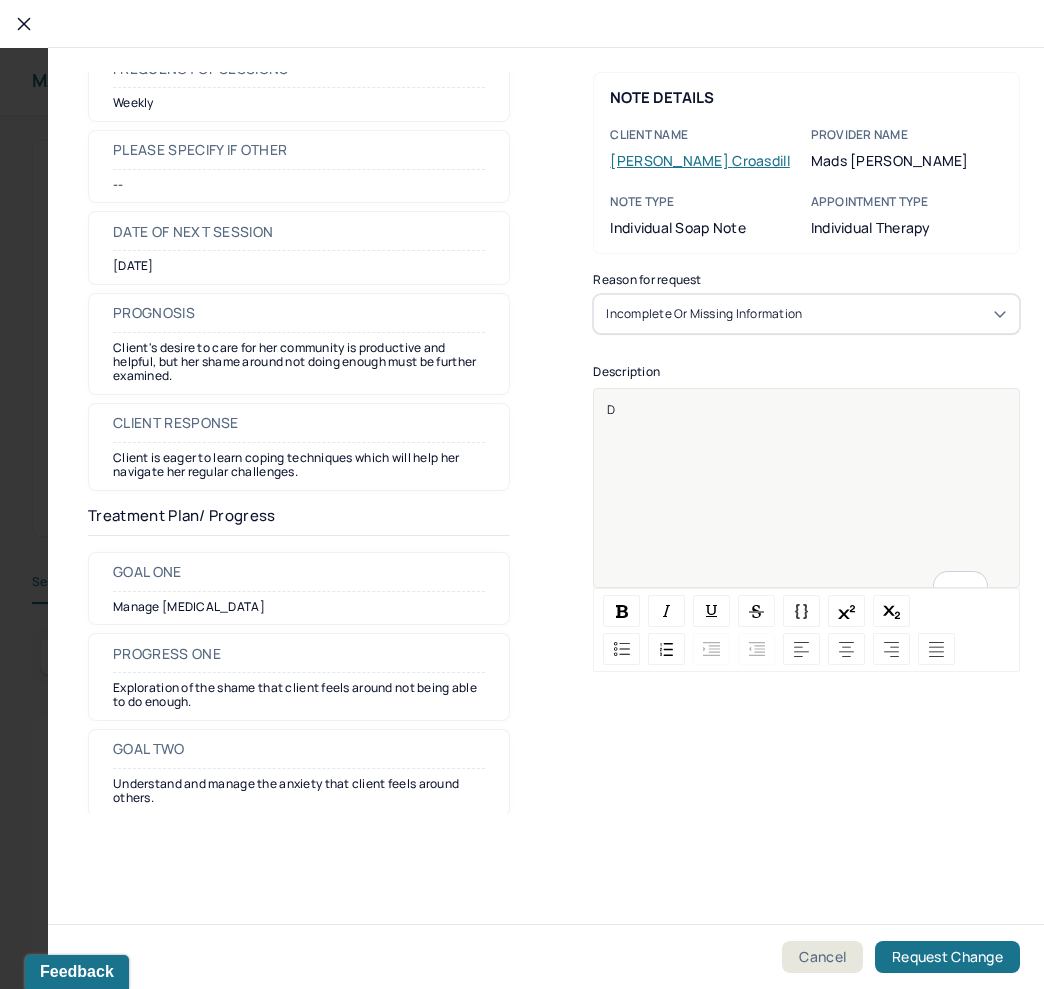 type 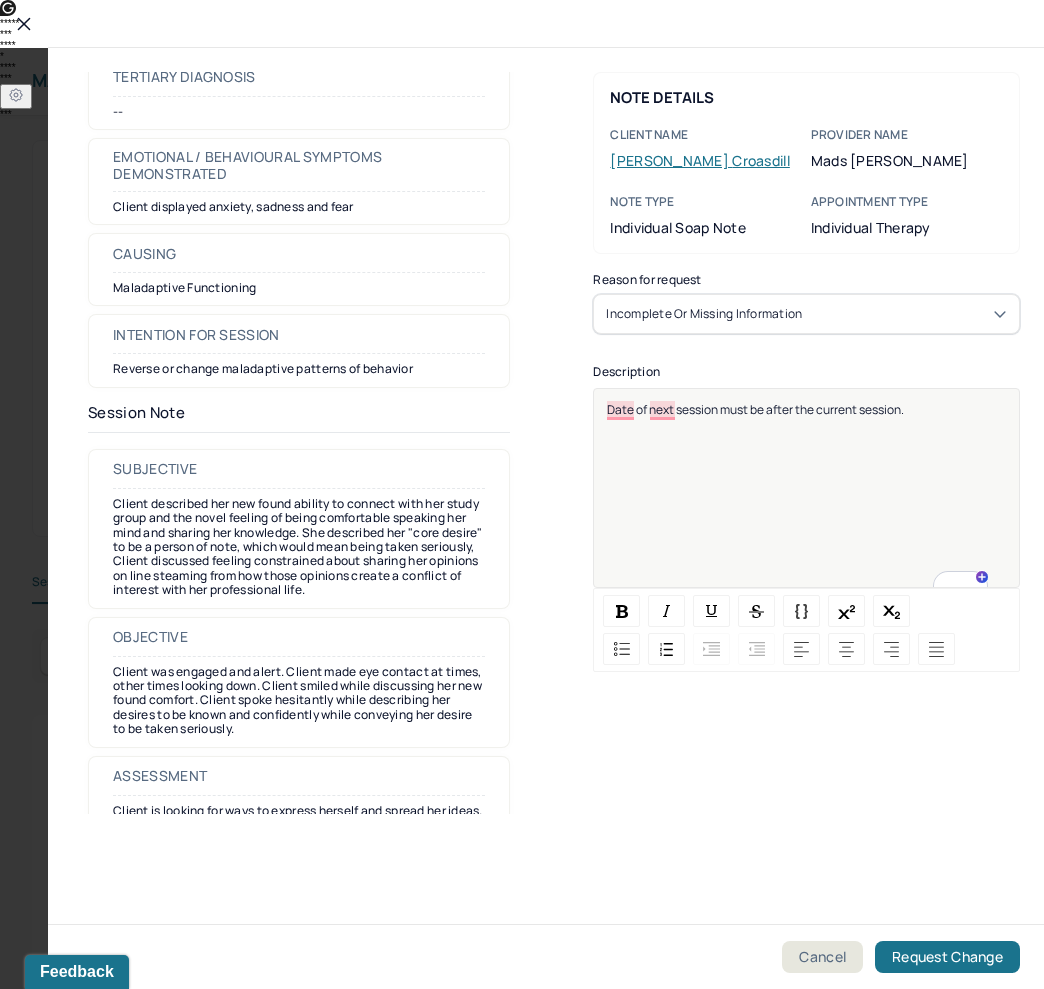 scroll, scrollTop: 0, scrollLeft: 0, axis: both 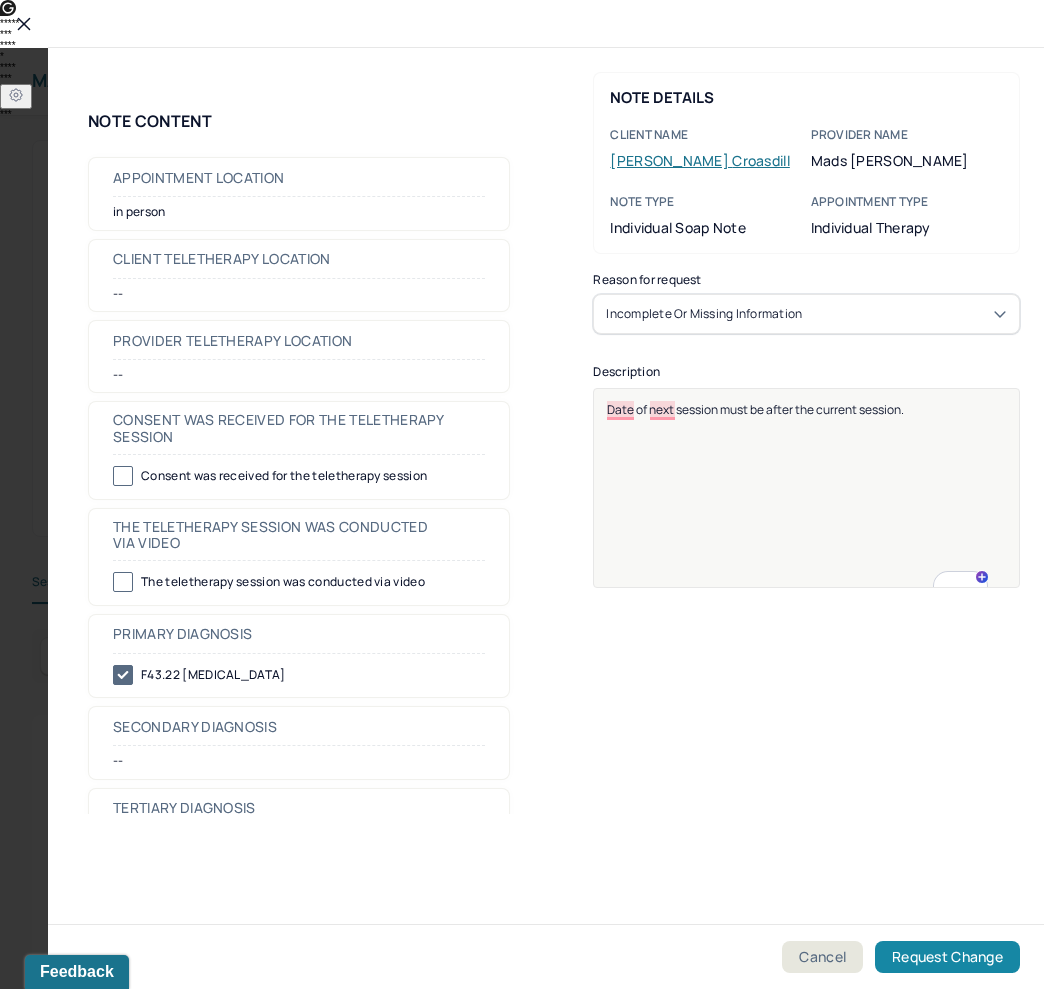 click on "Request Change" at bounding box center [947, 957] 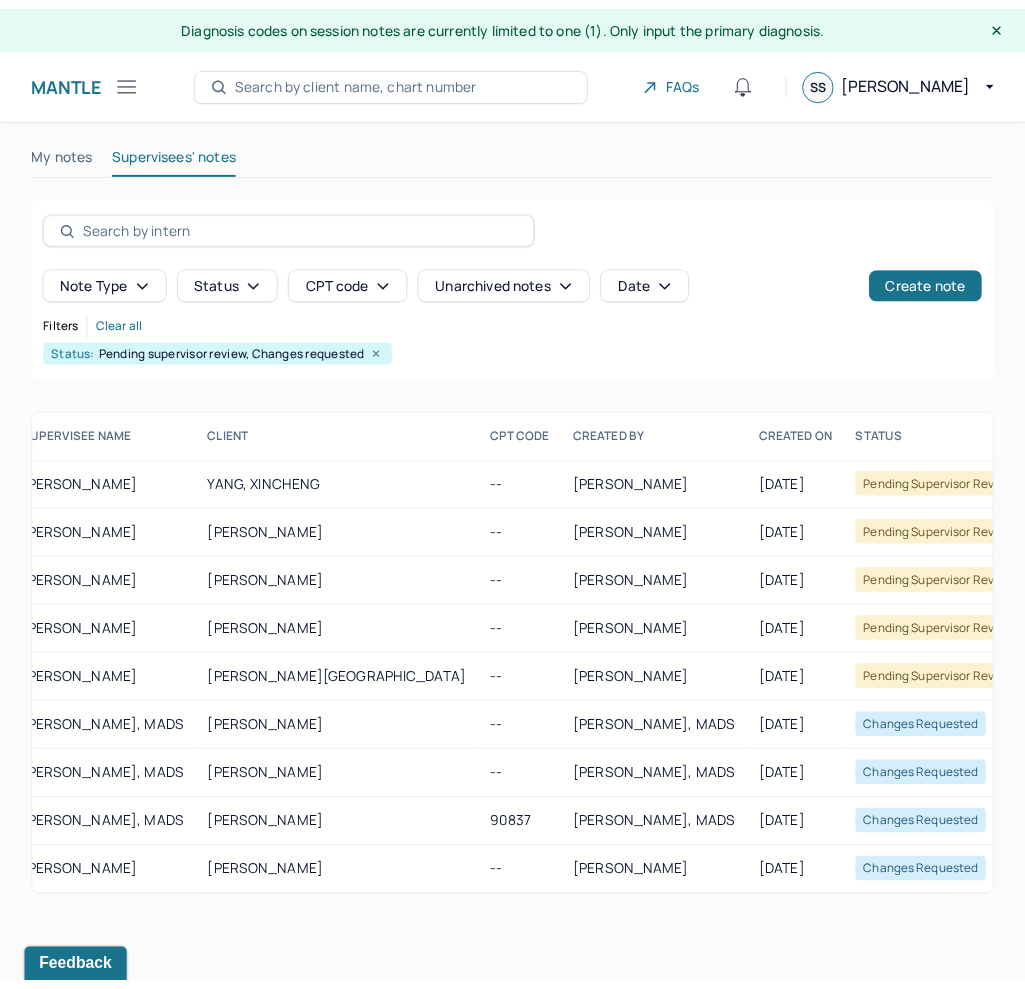 scroll, scrollTop: 0, scrollLeft: 348, axis: horizontal 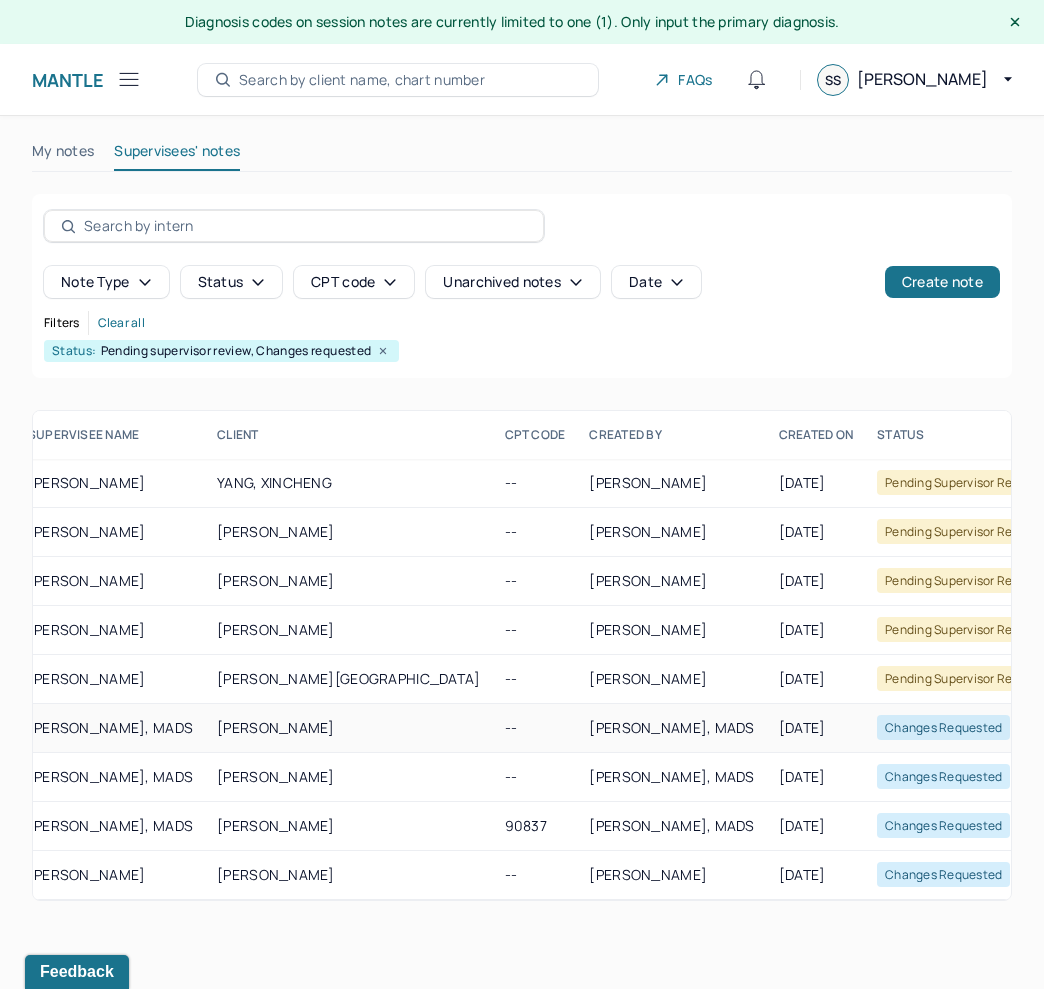 click on "[PERSON_NAME]" at bounding box center (348, 728) 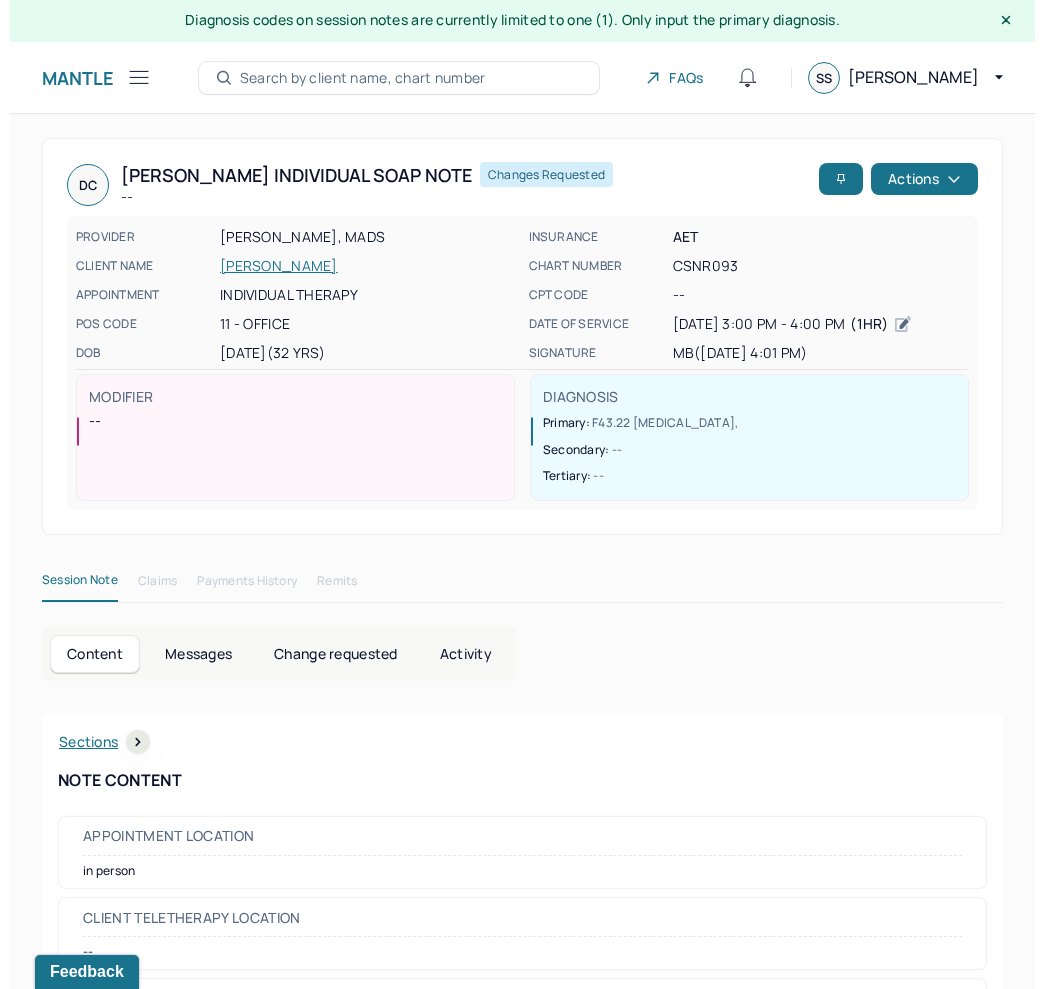 scroll, scrollTop: 0, scrollLeft: 0, axis: both 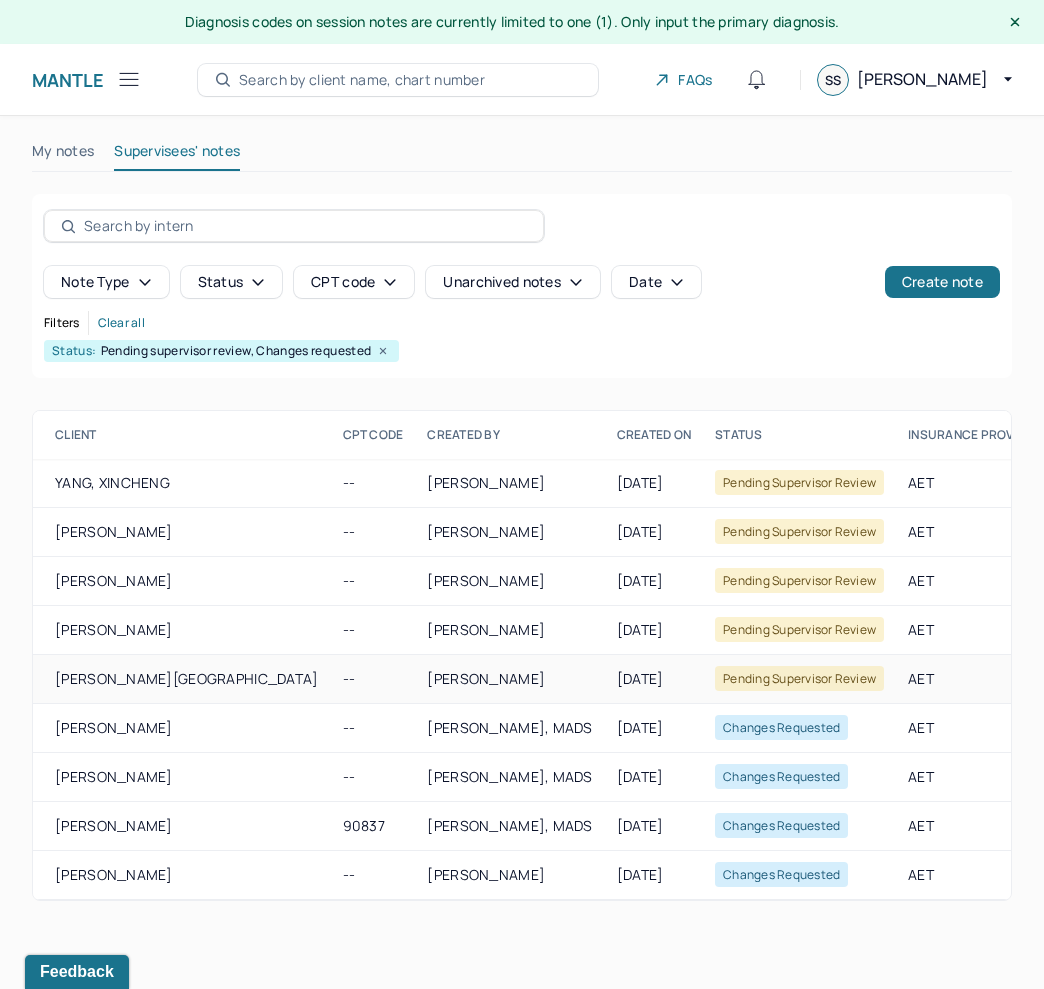 click on "--" at bounding box center (373, 679) 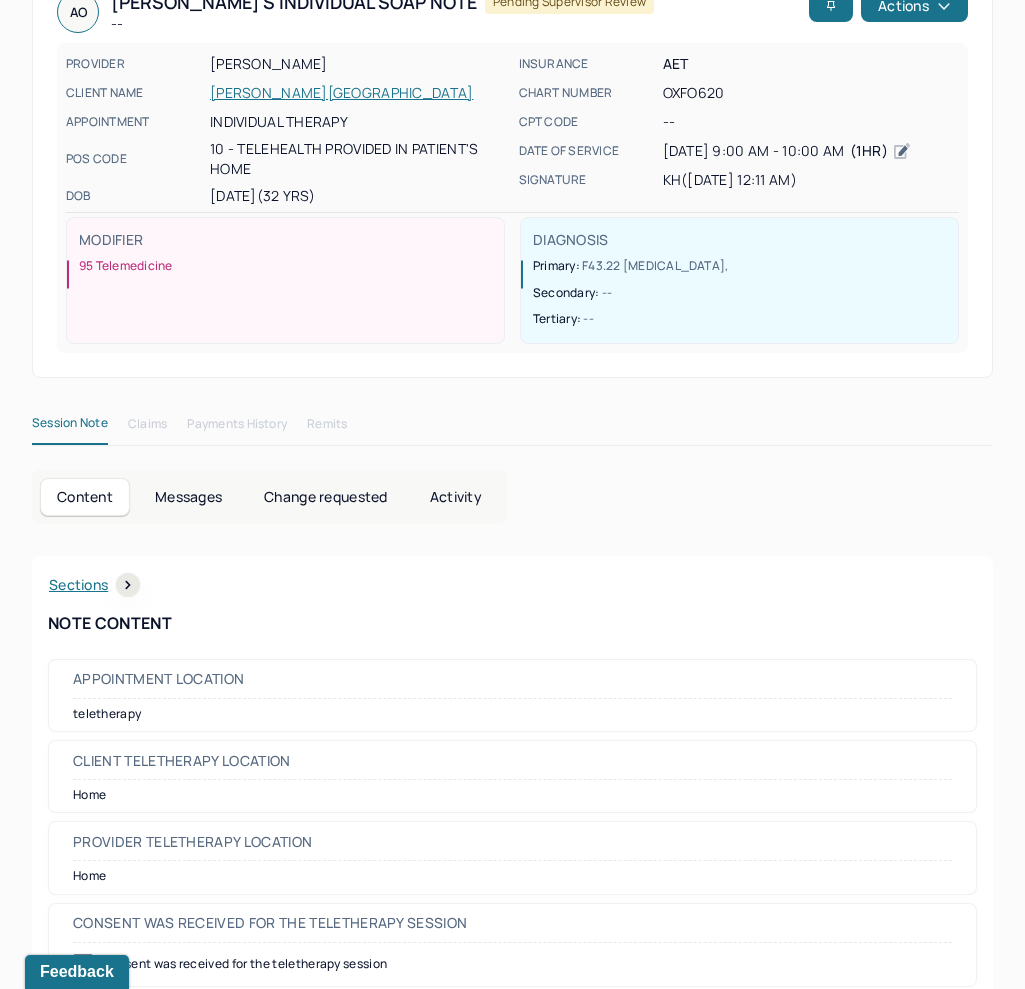 scroll, scrollTop: 0, scrollLeft: 0, axis: both 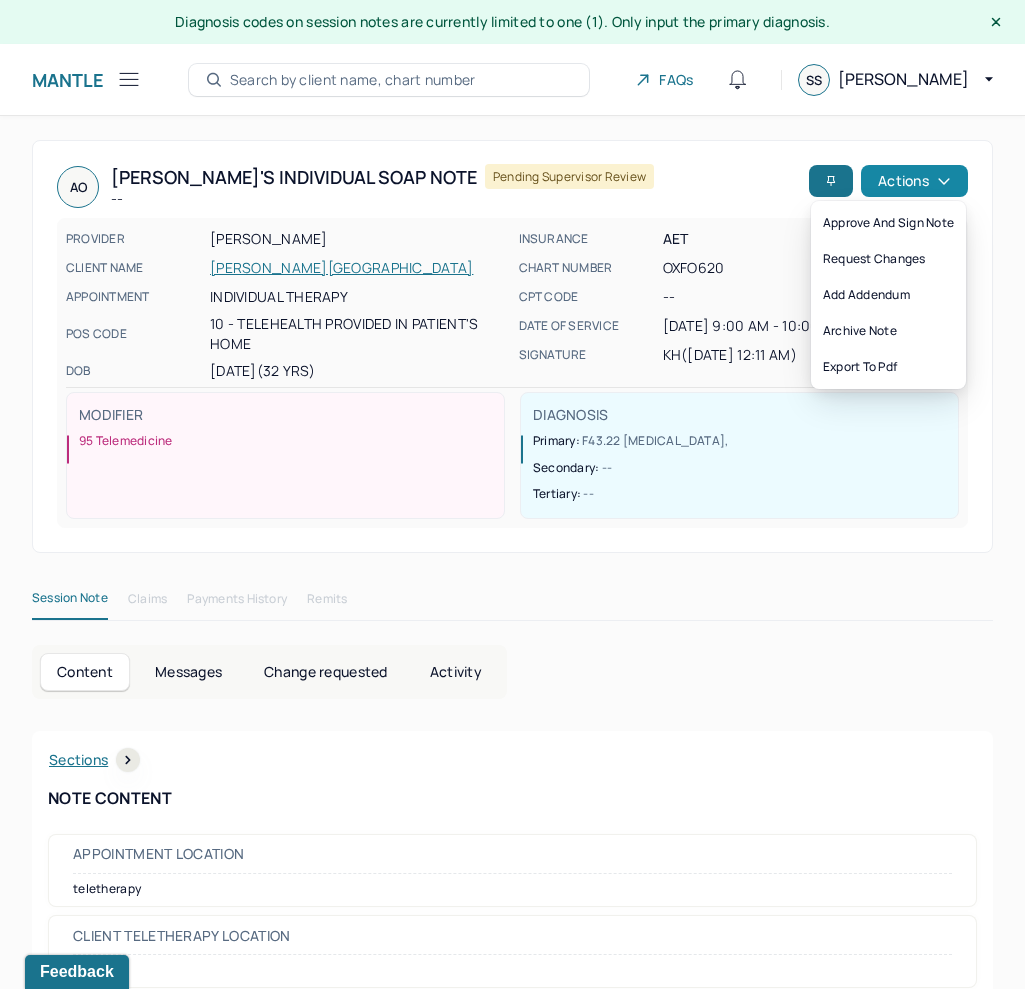 click on "Actions" at bounding box center (914, 181) 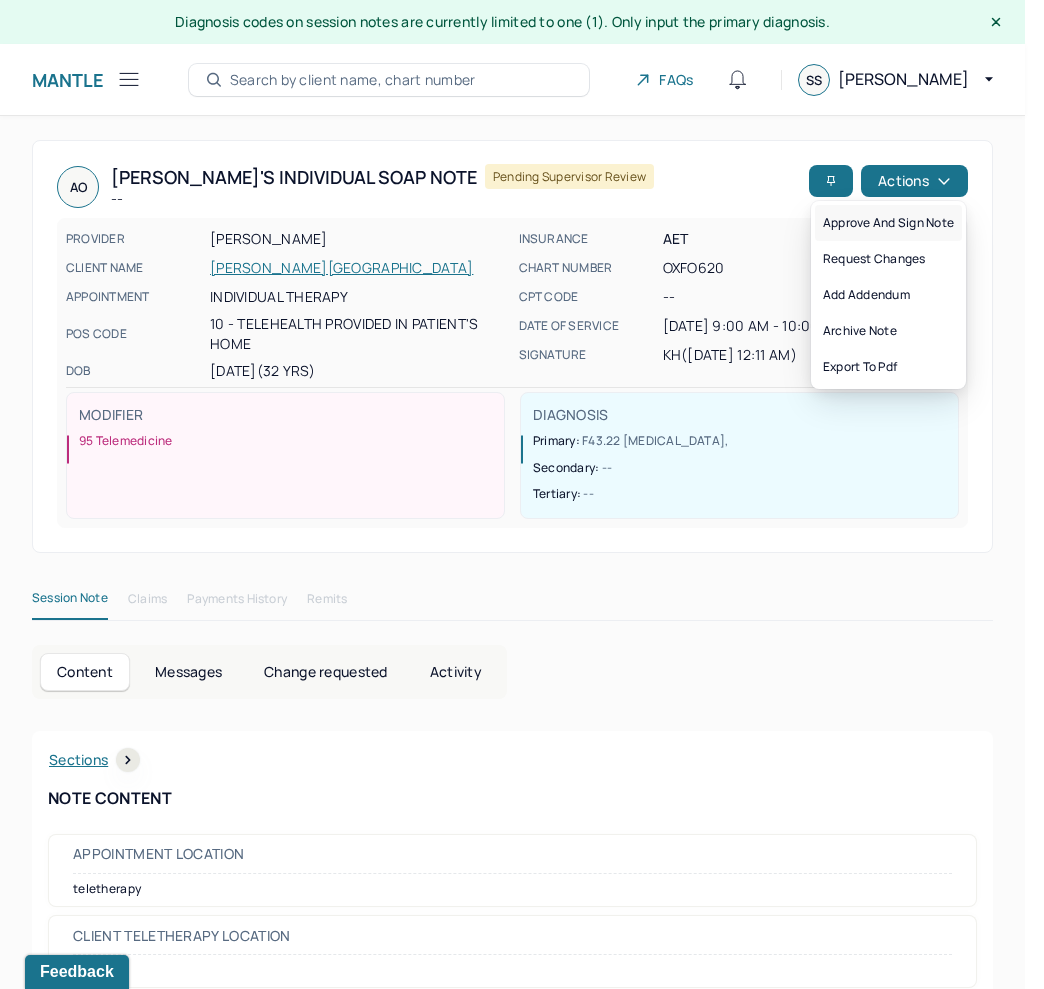 click on "Approve and sign note" at bounding box center [888, 223] 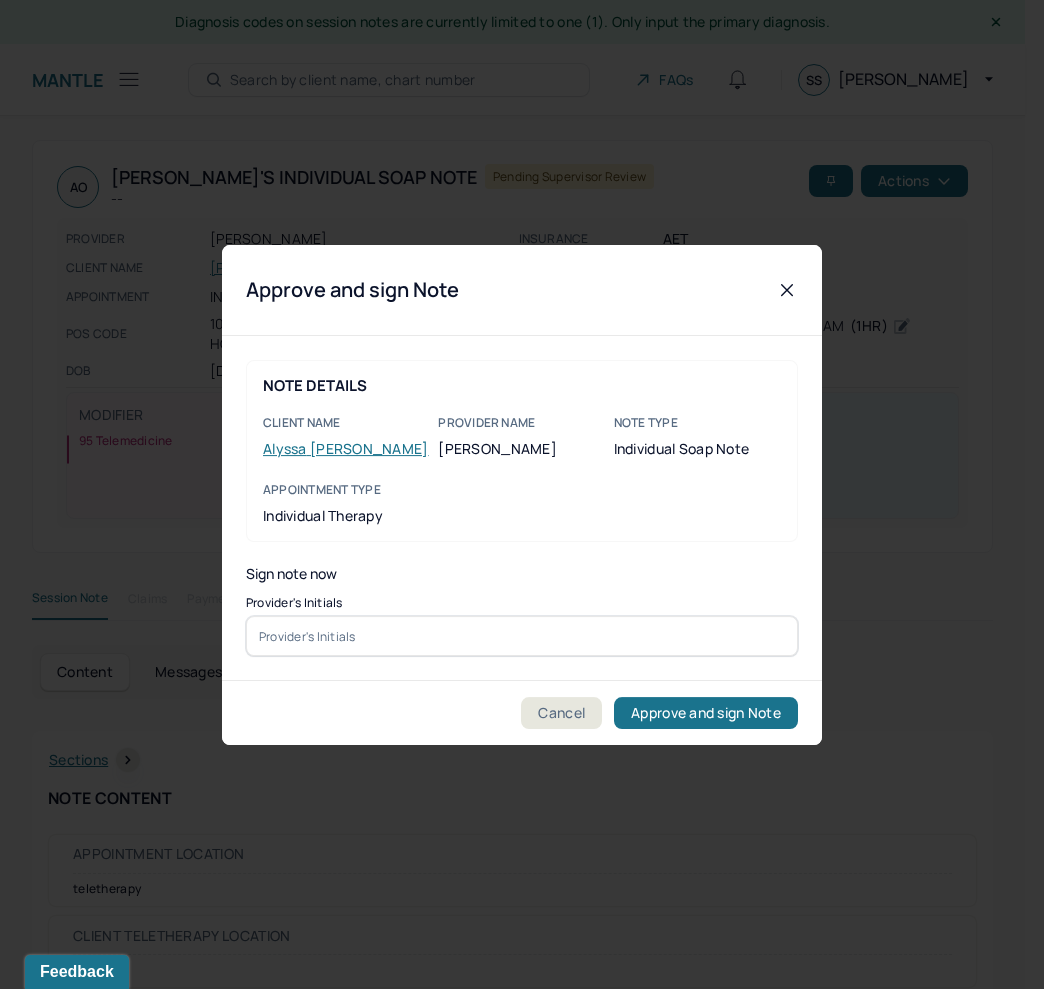 click at bounding box center (522, 636) 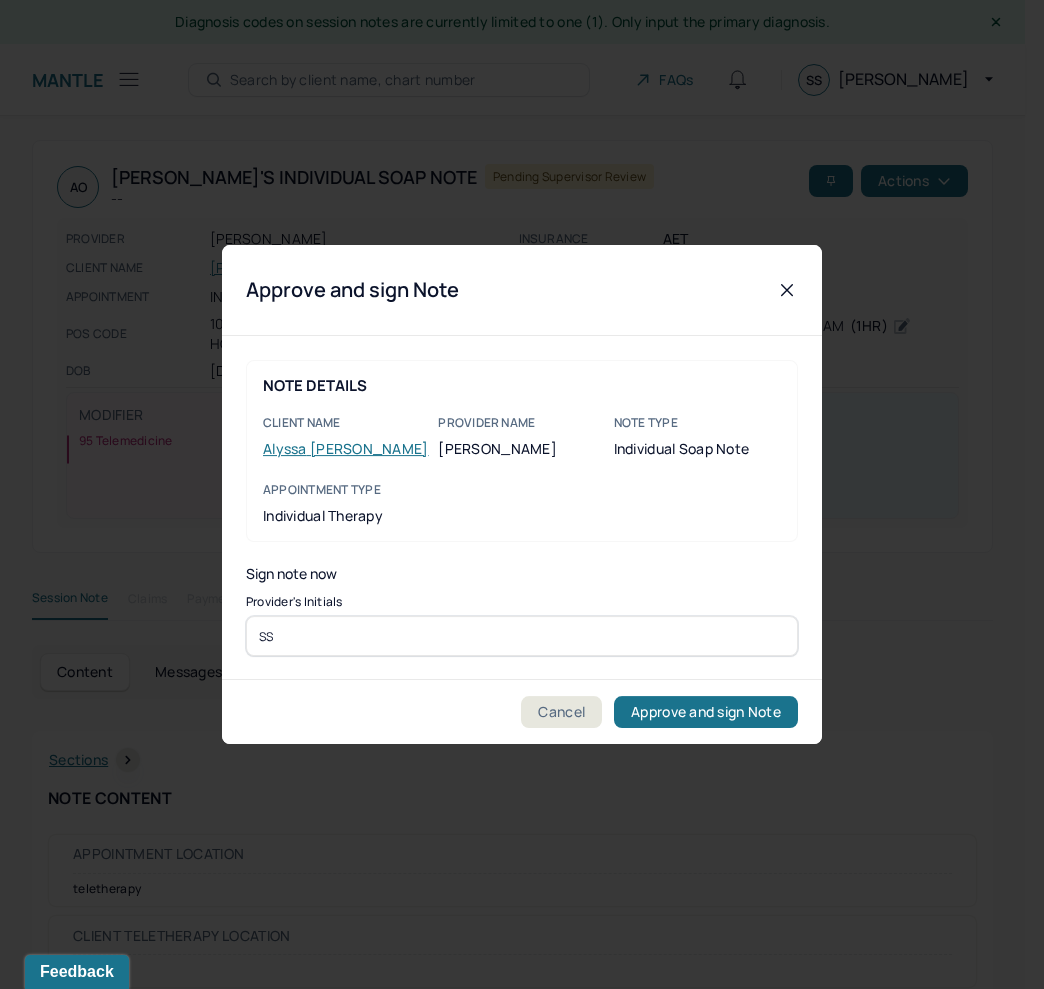 type on "SS" 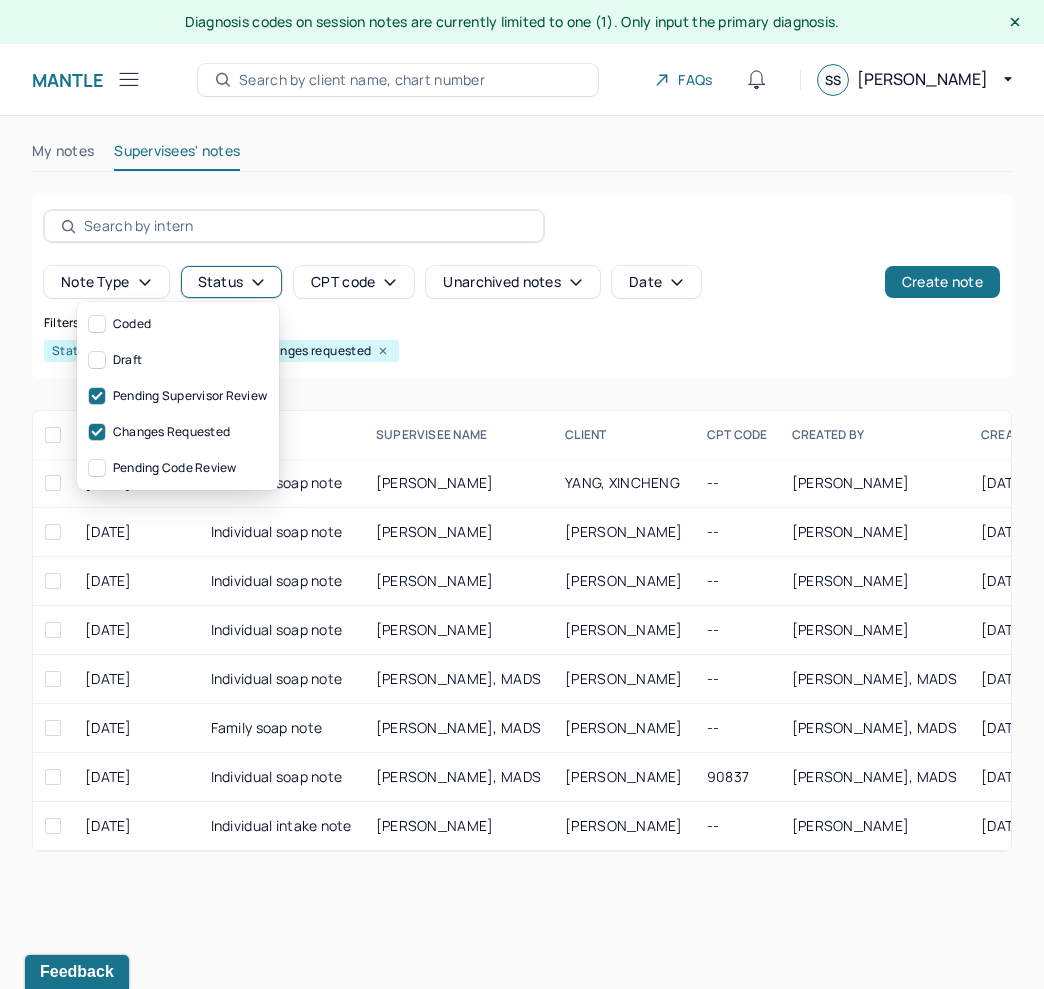 click on "Status" at bounding box center [232, 282] 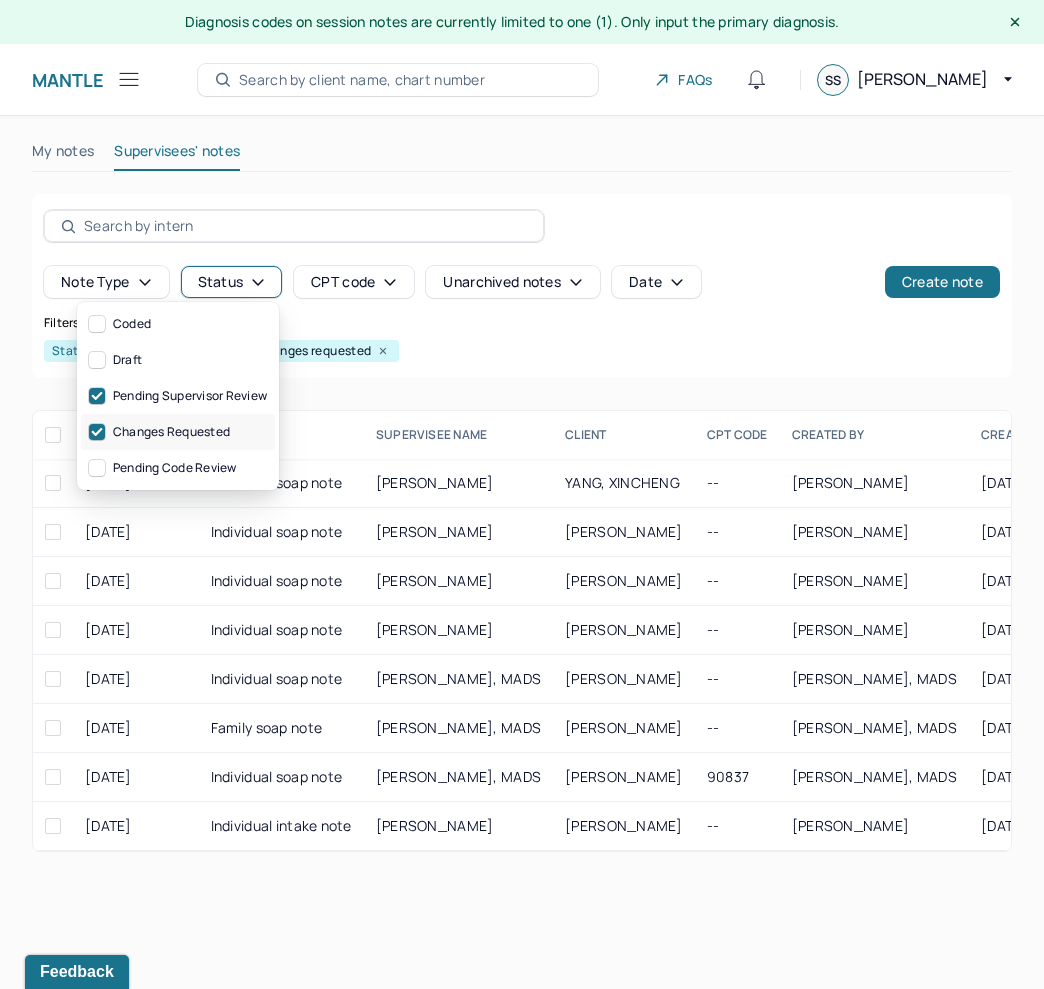 click on "Changes requested" at bounding box center (178, 432) 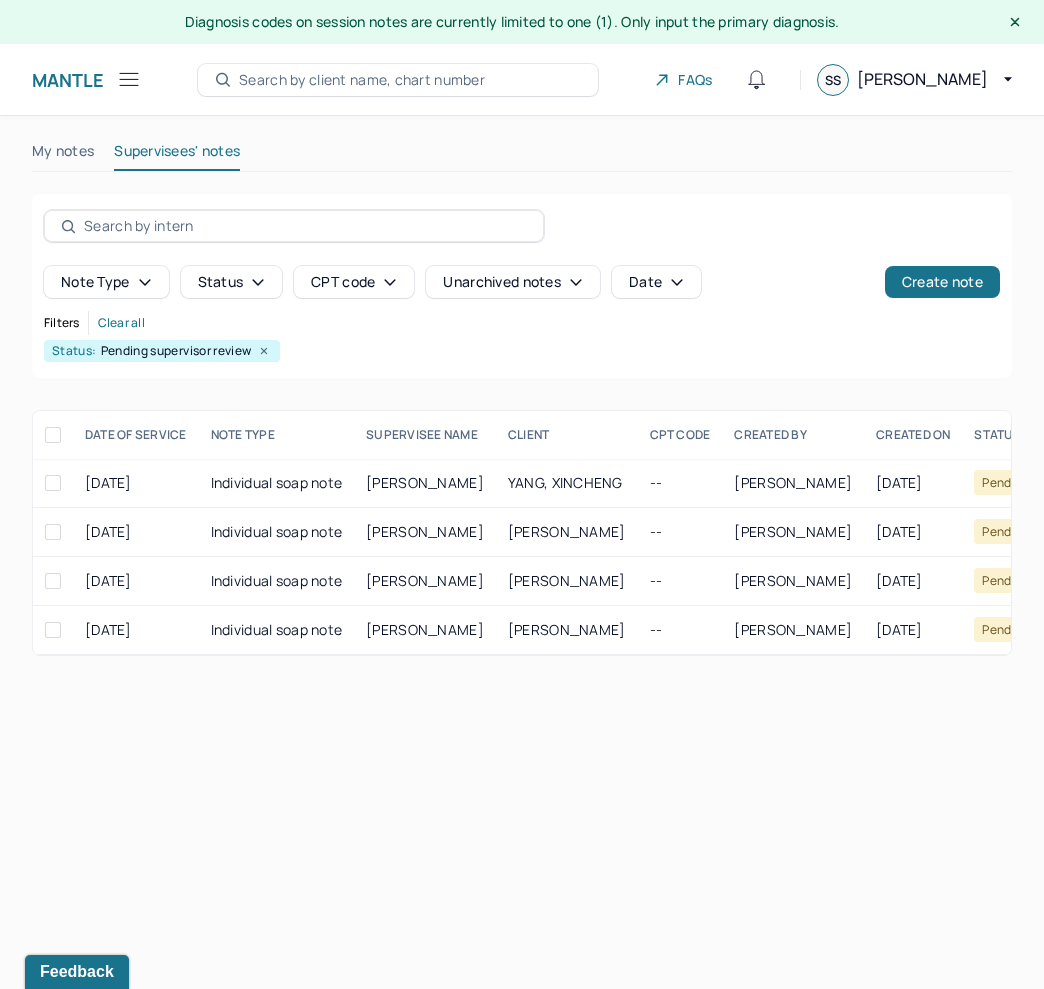 click on "Diagnosis codes on session notes are currently limited to one (1). Only input the primary diagnosis.     Mantle     Notes(4)   Search by client name, chart number     FAQs     SS [PERSON_NAME]   My notes     Supervisees' notes     Note type     Status     CPT code     Unarchived notes     Date     Create note   Filters   Clear all   Status: Pending supervisor review     DATE OF SERVICE NOTE TYPE SUPERVISEE NAME Client CPT CODE CREATED BY CREATED ON STATUS INSURANCE PROVIDER [DATE] Individual soap note [PERSON_NAME], [PERSON_NAME], XINCHENG  -- [PERSON_NAME] [DATE] Pending supervisor review AET     [DATE] Individual soap note [PERSON_NAME] [PERSON_NAME] -- [PERSON_NAME] [DATE] Pending supervisor review AET     [DATE] Individual soap note [PERSON_NAME] [PERSON_NAME] -- [PERSON_NAME] [DATE] Pending supervisor review AET     [DATE] Individual soap note [PERSON_NAME] [PERSON_NAME] -- [PERSON_NAME] [DATE] Pending supervisor review [PERSON_NAME], XINCHENG  Pending supervisor review   [DATE]" at bounding box center [522, 494] 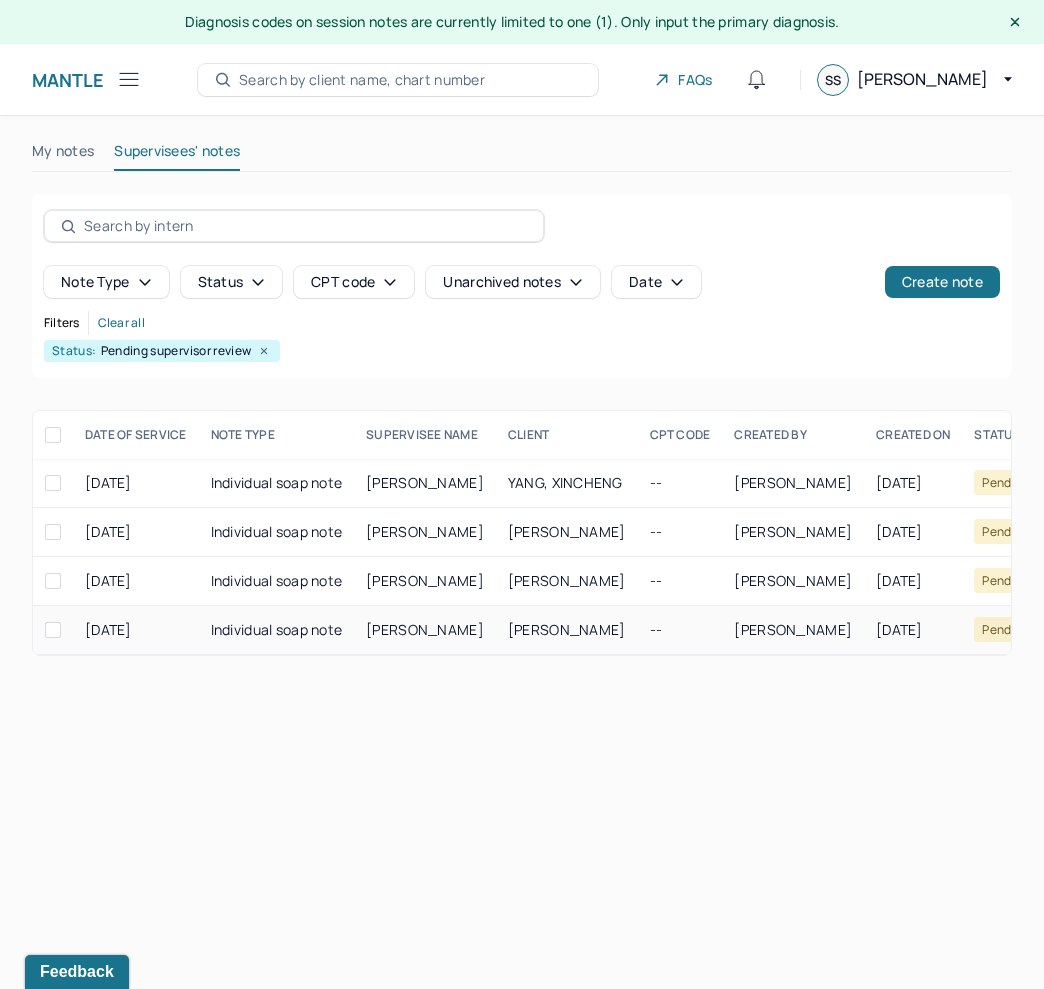 click on "[PERSON_NAME]" at bounding box center [567, 630] 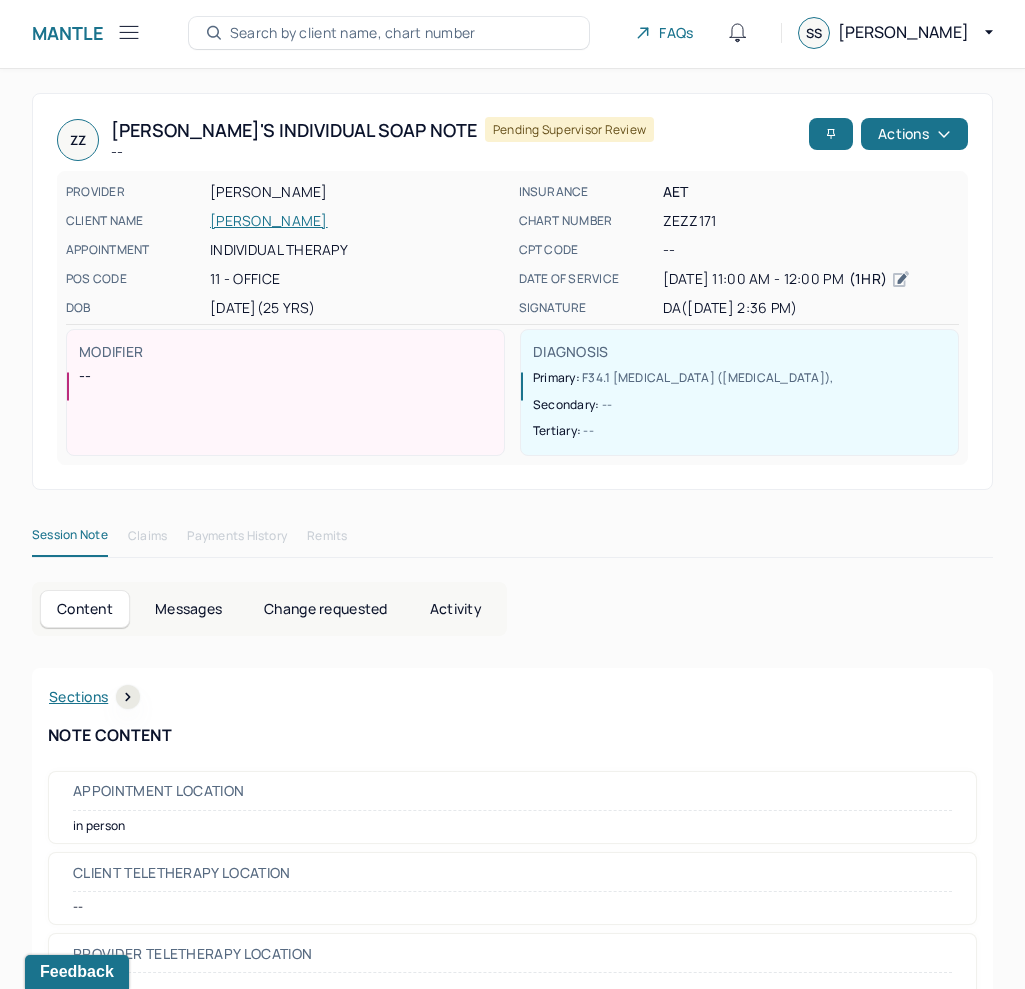 scroll, scrollTop: 50, scrollLeft: 0, axis: vertical 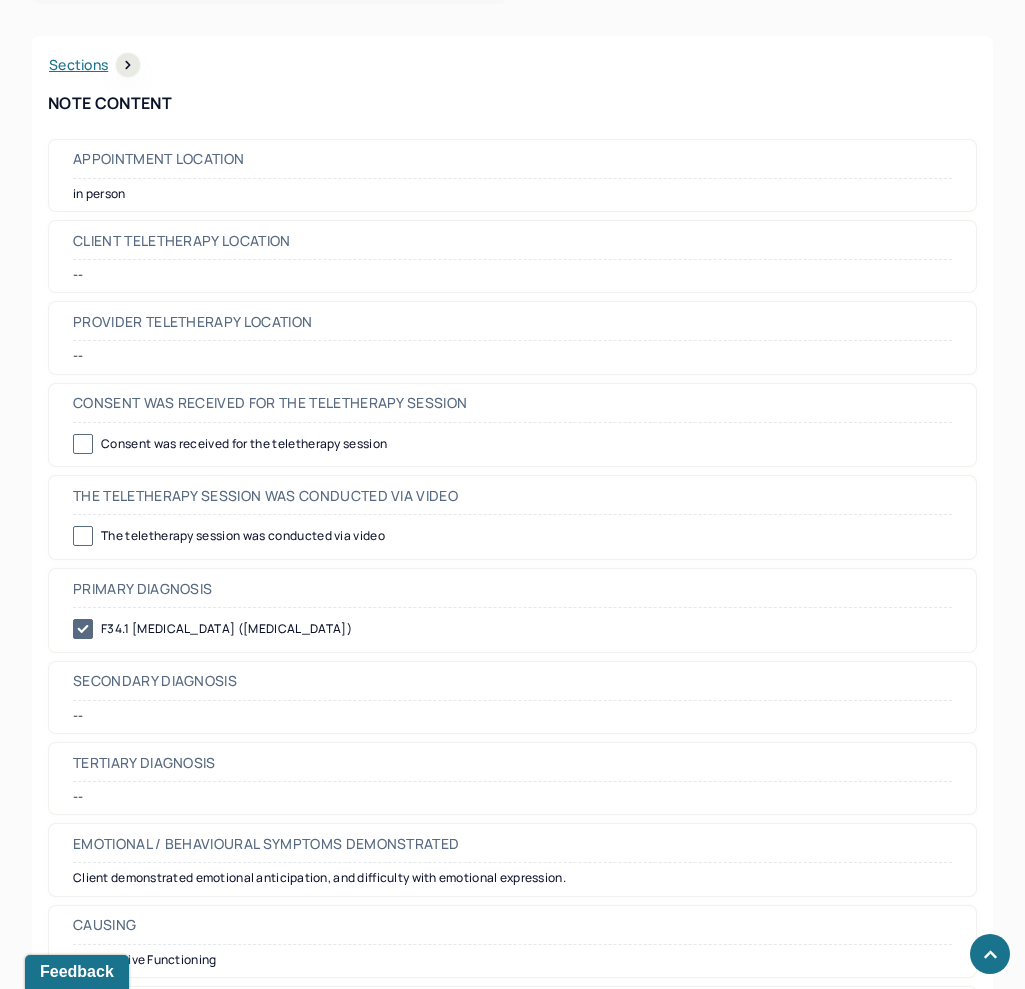 drag, startPoint x: 974, startPoint y: 563, endPoint x: 963, endPoint y: 721, distance: 158.38245 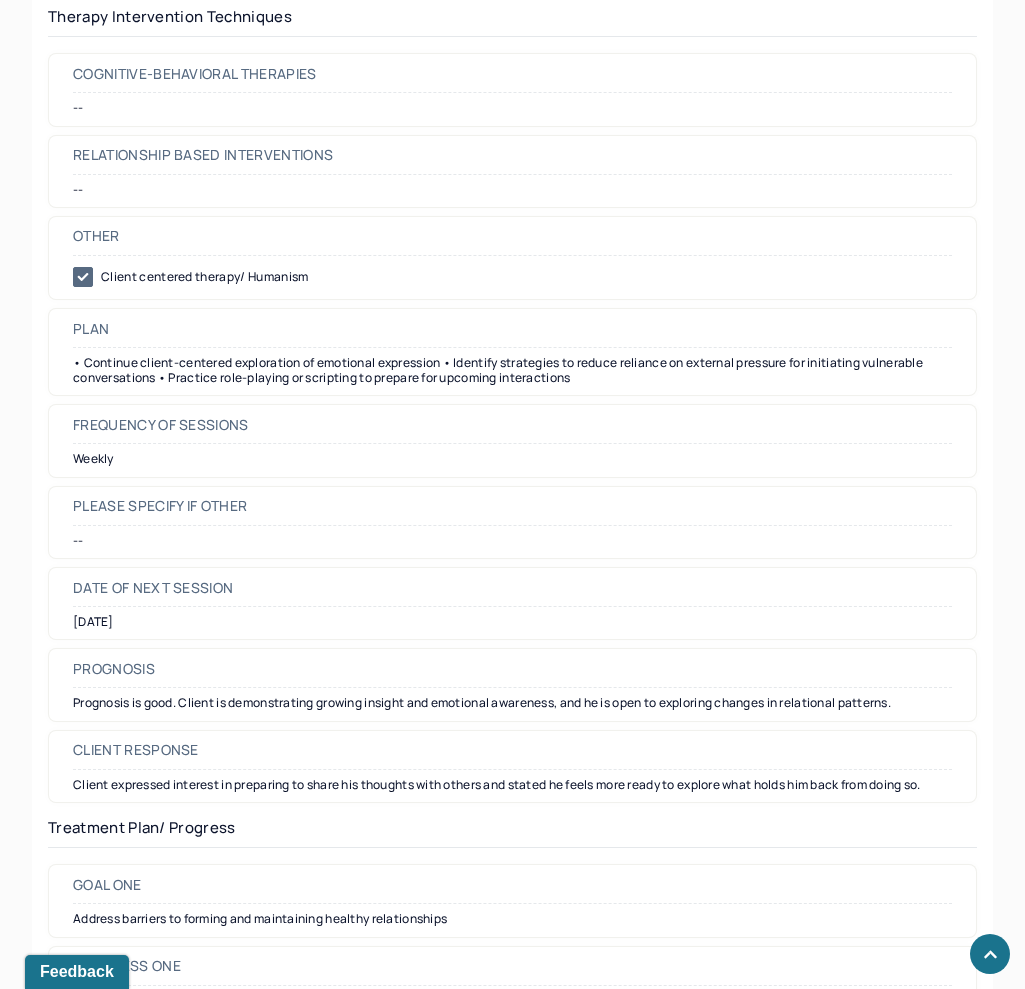 scroll, scrollTop: 0, scrollLeft: 0, axis: both 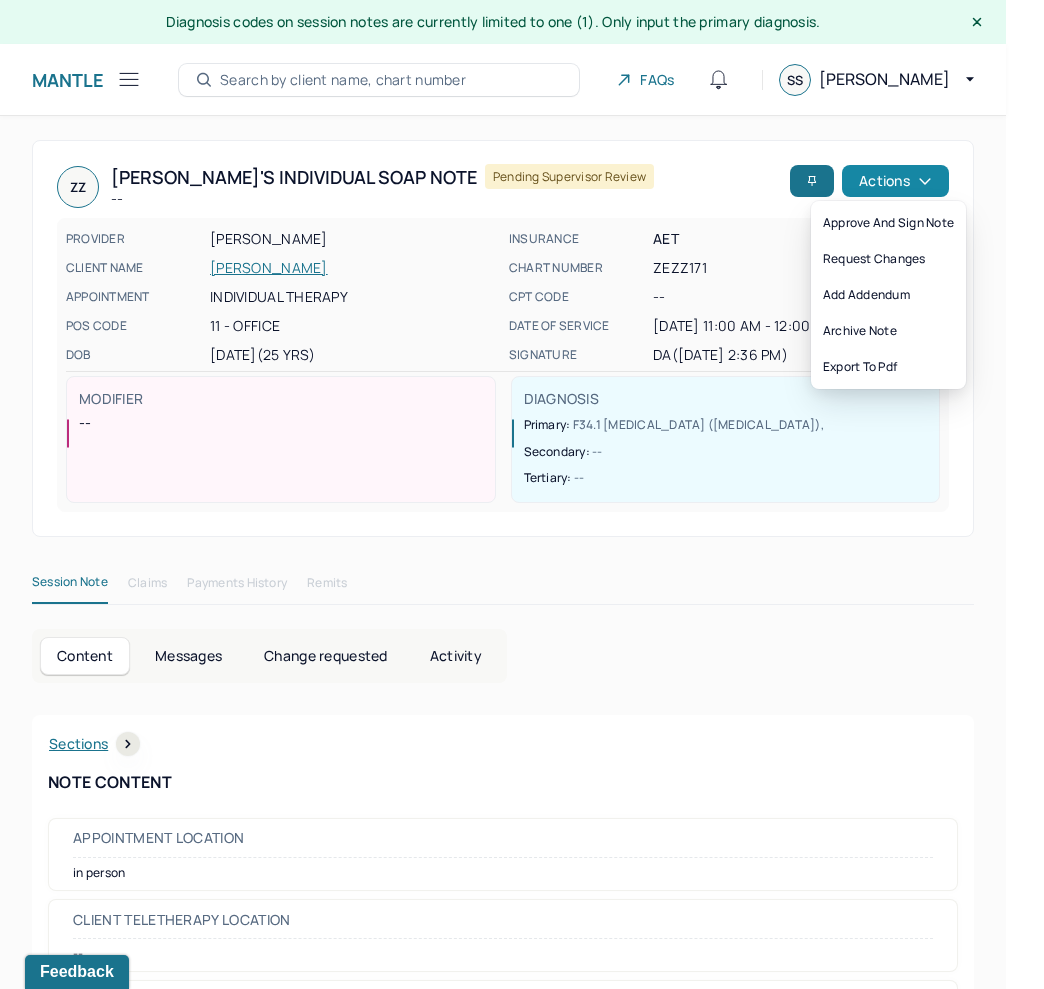 click on "Actions" at bounding box center [895, 181] 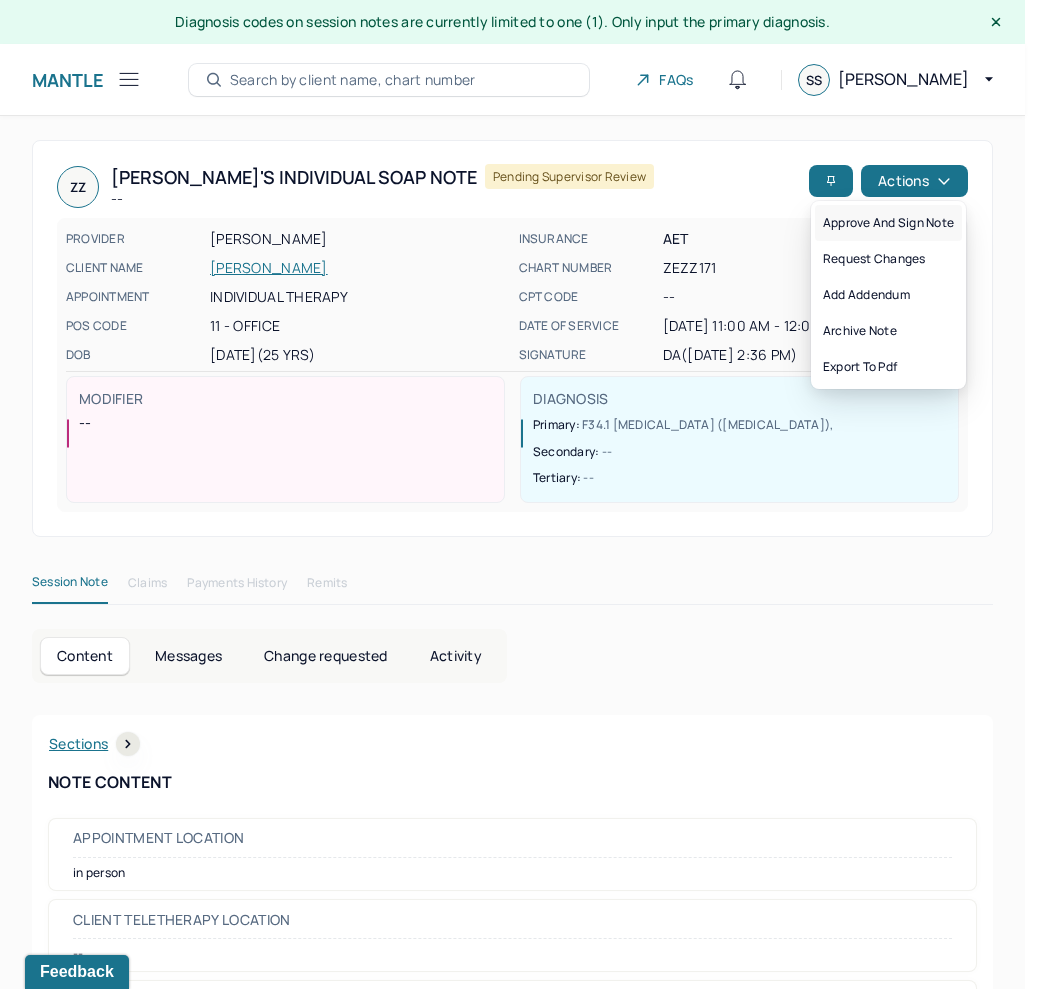 click on "Approve and sign note" at bounding box center (888, 223) 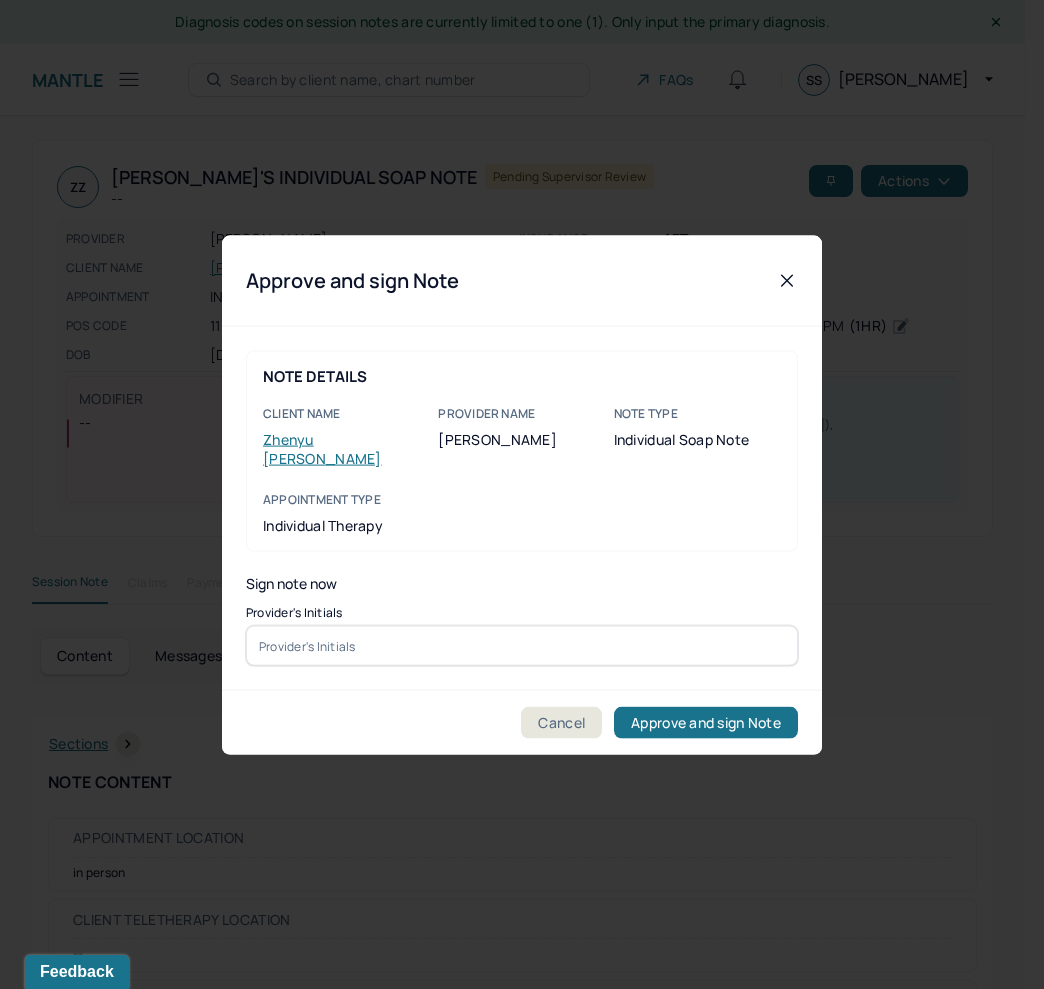click at bounding box center [522, 646] 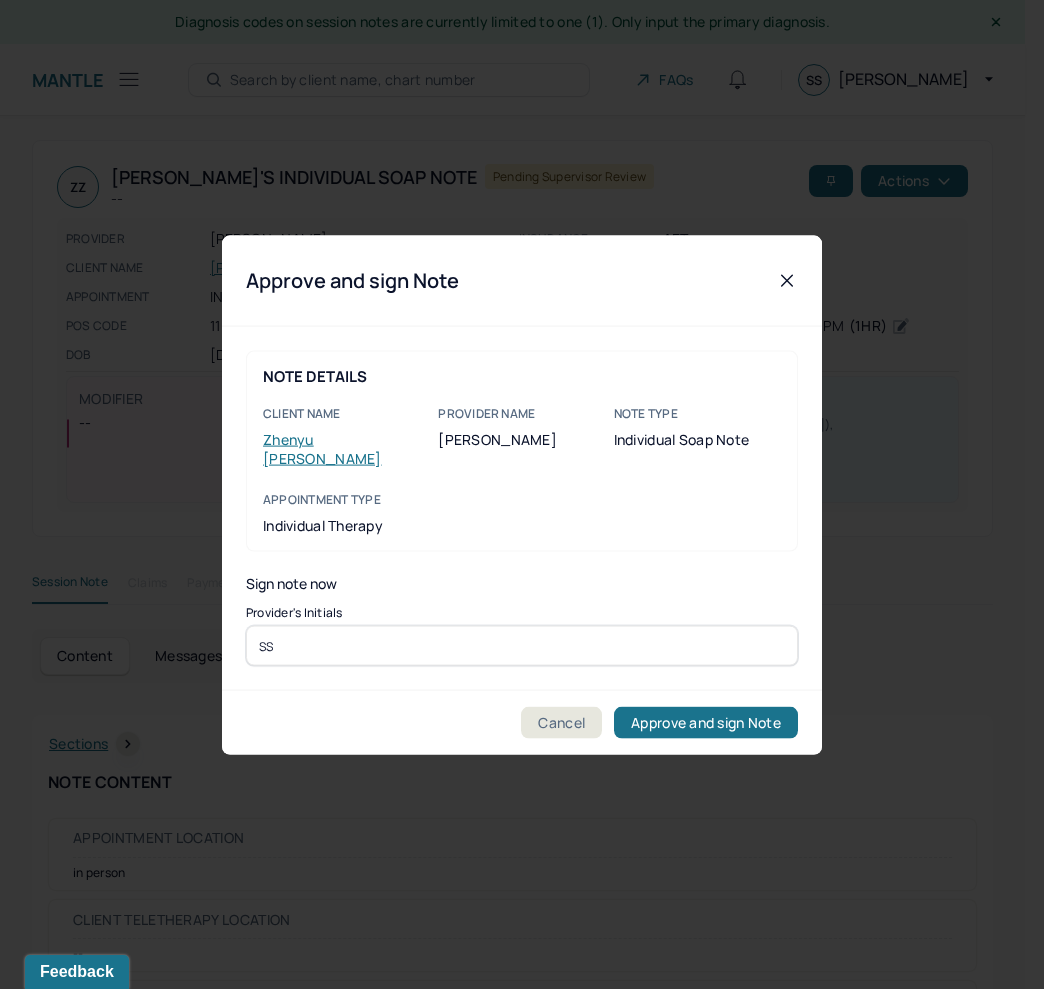 type on "SS" 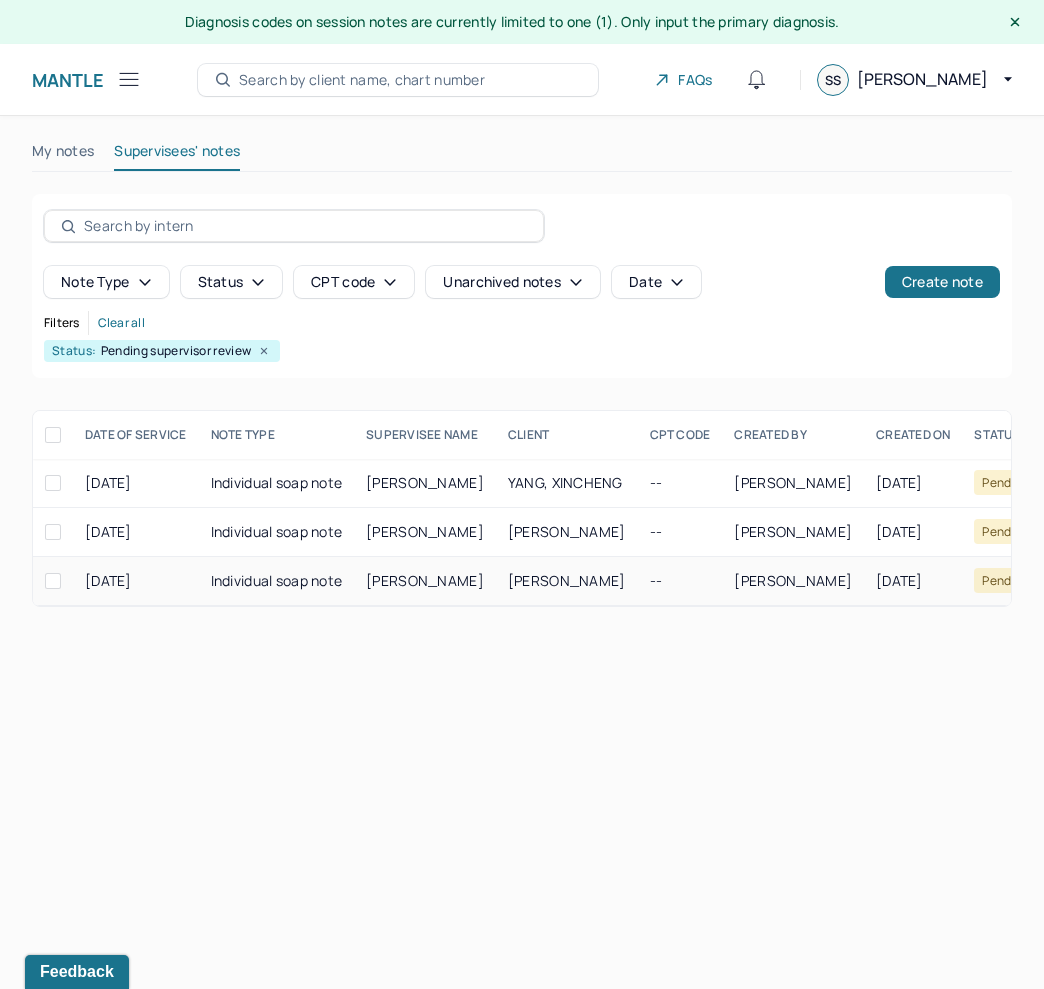 click on "[PERSON_NAME]" at bounding box center (793, 581) 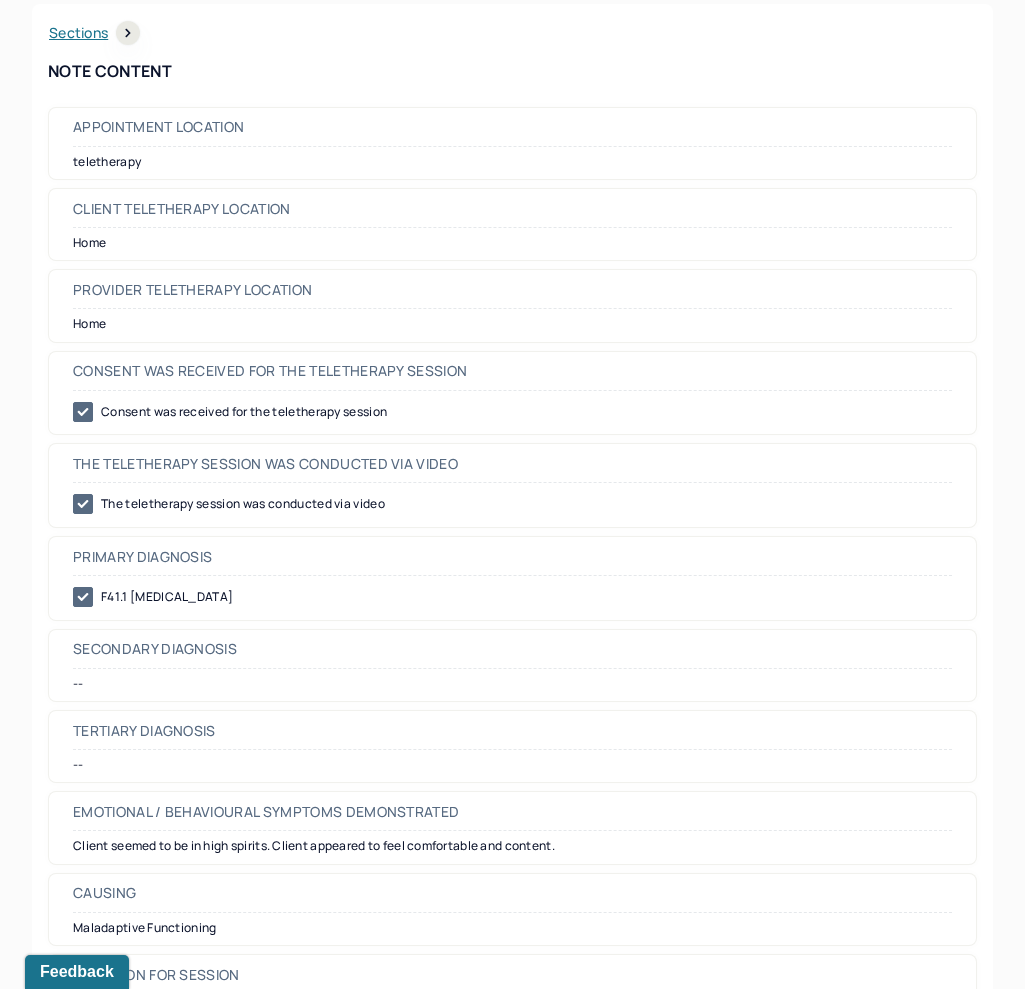 scroll, scrollTop: 0, scrollLeft: 0, axis: both 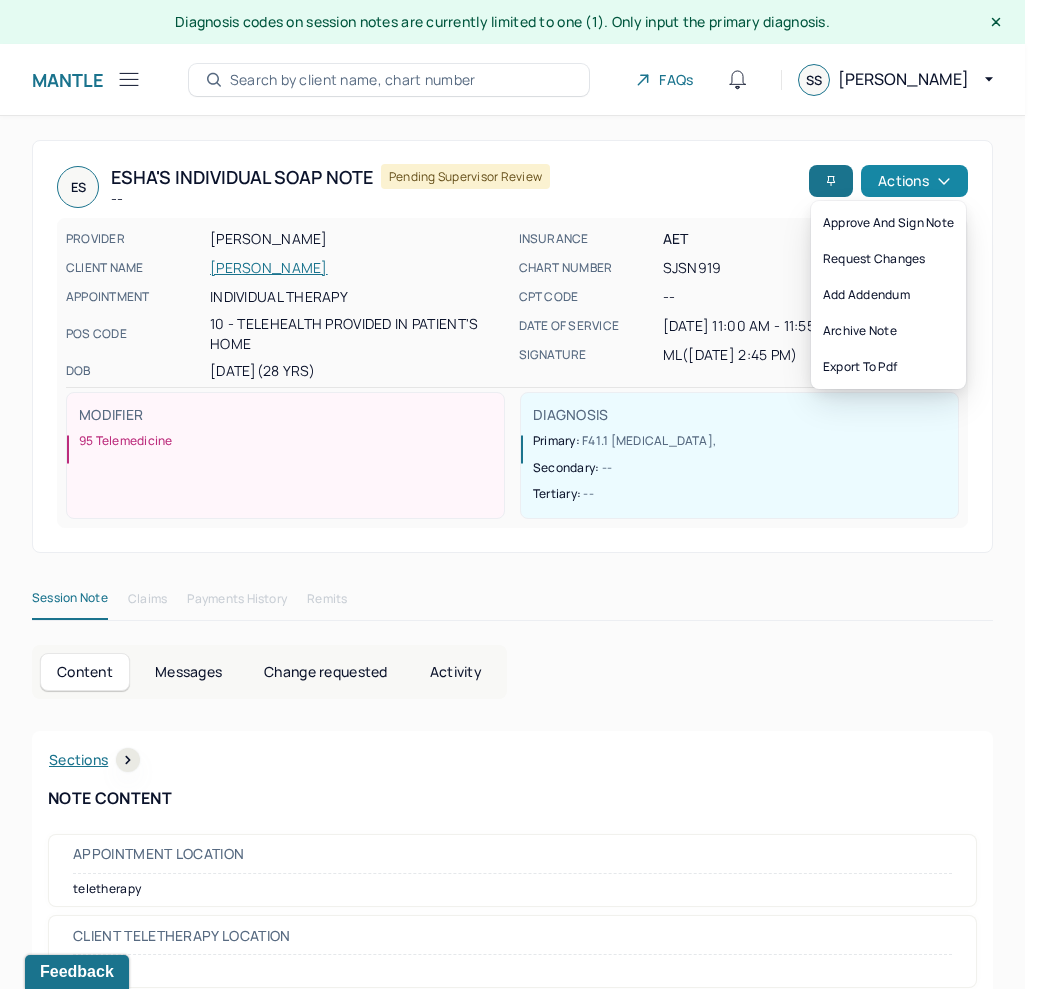 click on "PH Park Hill       Dashboard Clients Schedule Session Notes Notes Tasks SS [PERSON_NAME] provider   Logout   Diagnosis codes on session notes are currently limited to one (1). Only input the primary diagnosis.     Mantle     Note   Search by client name, chart number     FAQs     SS [PERSON_NAME]'s   Individual soap note -- Pending supervisor review       Actions   PROVIDER [PERSON_NAME] CLIENT NAME [PERSON_NAME] APPOINTMENT Individual therapy POS CODE 10 - Telehealth Provided in Patient's Home DOB [DEMOGRAPHIC_DATA]  (28 Yrs) INSURANCE AET CHART NUMBER SJSN919 CPT CODE -- DATE OF SERVICE [DATE]   11:00 AM   -   11:55 AM ( 55mins )     SIGNATURE ML  ([DATE] 2:45 PM) MODIFIER 95 Telemedicine DIAGNOSIS Primary:   F41.1 [MEDICAL_DATA] ,  Secondary:   -- Tertiary:   --   Session Note     Claims     Payments History     Remits     Content     Messages     Change requested     Activity       Sections Session note Therapy intervention techniques Treatment plan/ progress" at bounding box center [512, 1859] 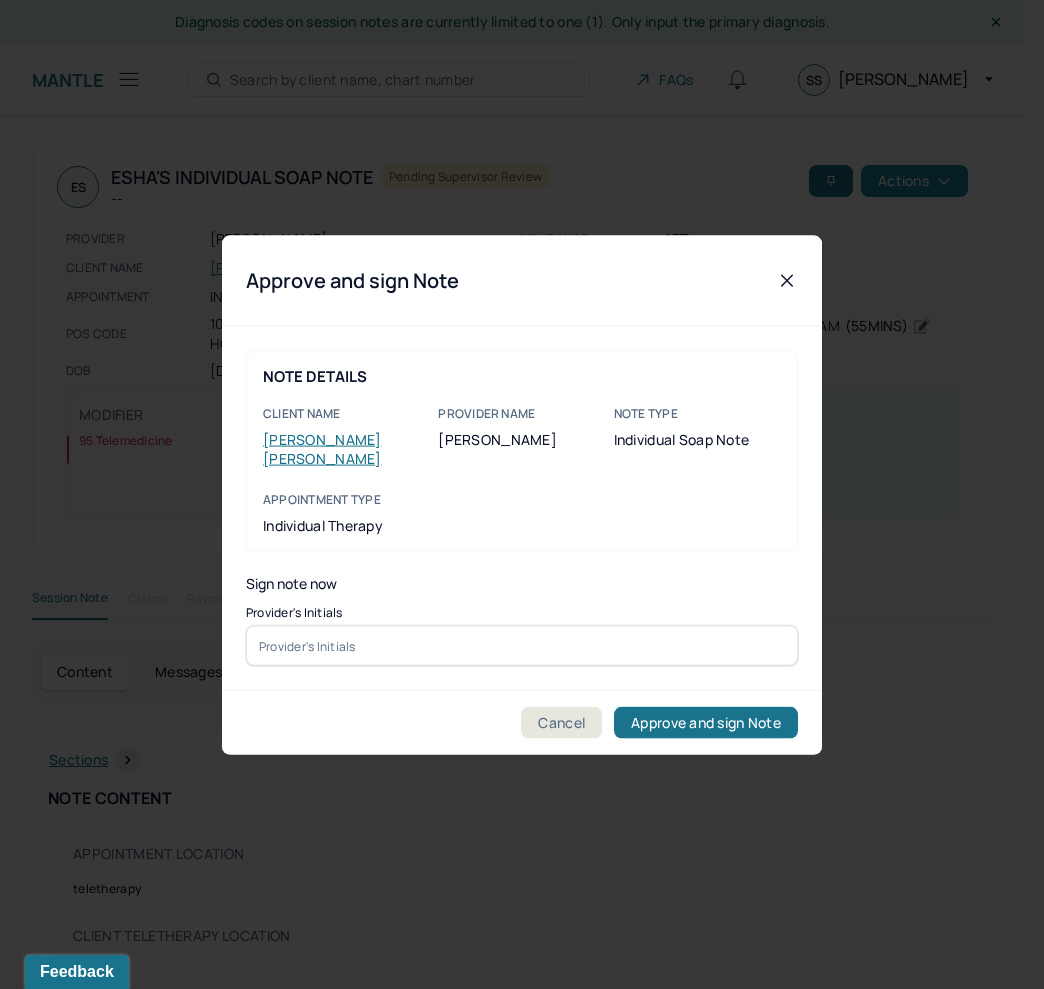 click at bounding box center [522, 494] 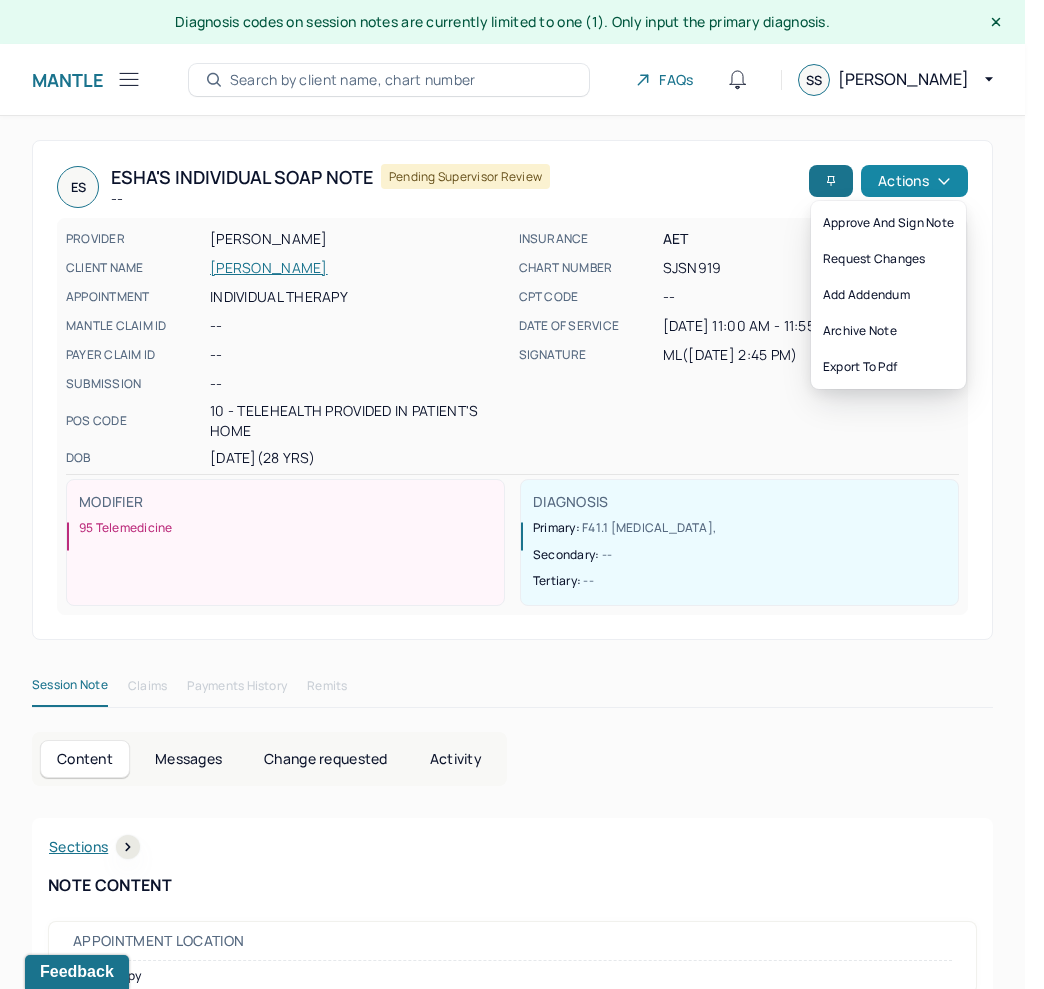click on "PH Park Hill       Dashboard Clients Schedule Session Notes Notes Tasks SS [PERSON_NAME] provider   Logout   Diagnosis codes on session notes are currently limited to one (1). Only input the primary diagnosis.     Mantle     Note   Search by client name, chart number     FAQs     SS [PERSON_NAME]'s   Individual soap note -- Pending supervisor review       Actions   PROVIDER [PERSON_NAME] CLIENT NAME [PERSON_NAME] APPOINTMENT Individual therapy   MANTLE CLAIM ID -- PAYER CLAIM ID -- SUBMISSION -- POS CODE 10 - Telehealth Provided in Patient's Home DOB [DEMOGRAPHIC_DATA]  (28 Yrs) INSURANCE AET CHART NUMBER SJSN919 CPT CODE -- DATE OF SERVICE [DATE]   11:00 AM   -   11:55 AM ( 55mins )     SIGNATURE ML  ([DATE] 2:45 PM) MODIFIER 95 Telemedicine DIAGNOSIS Primary:   F41.1 [MEDICAL_DATA] ,  Secondary:   -- Tertiary:   --   Session Note     Claims     Payments History     Remits     Content     Messages     Change requested     Activity       Sections Session note" at bounding box center [512, 1903] 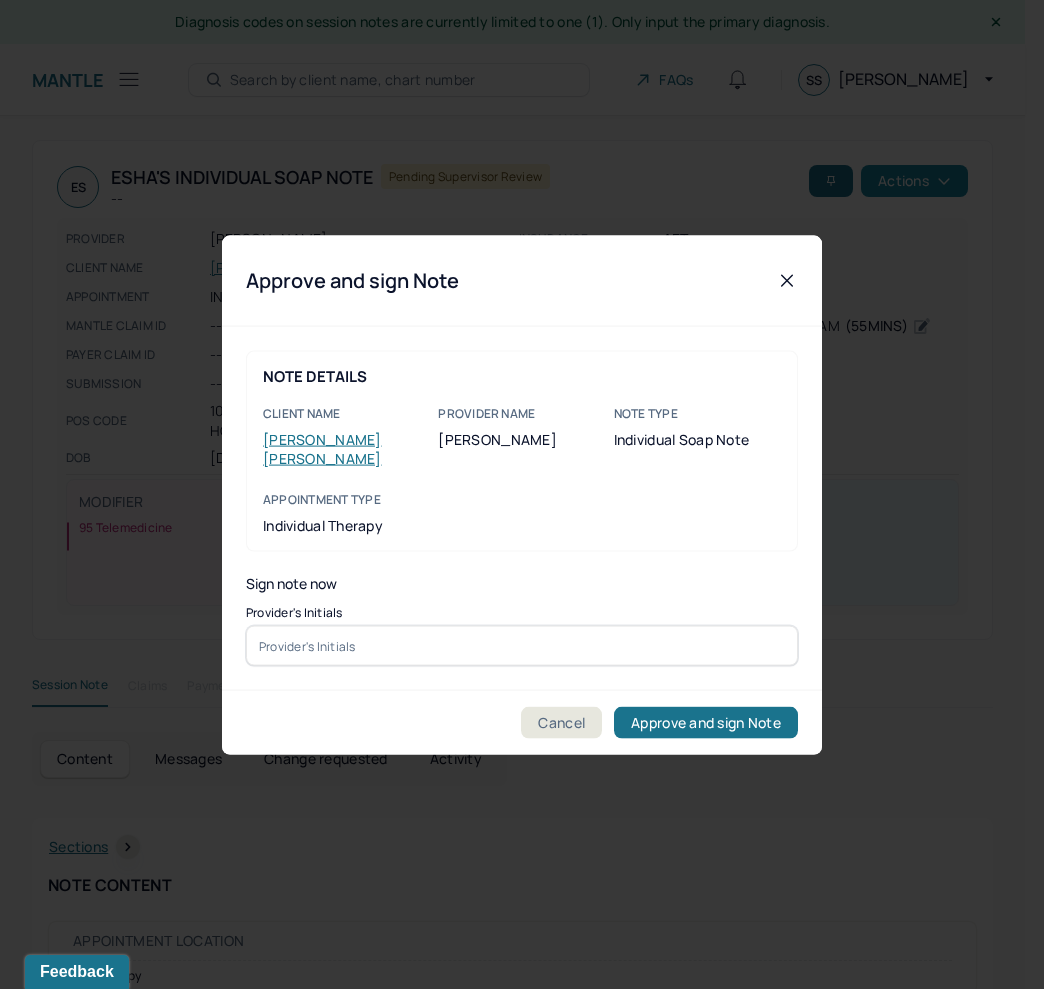 click at bounding box center (522, 494) 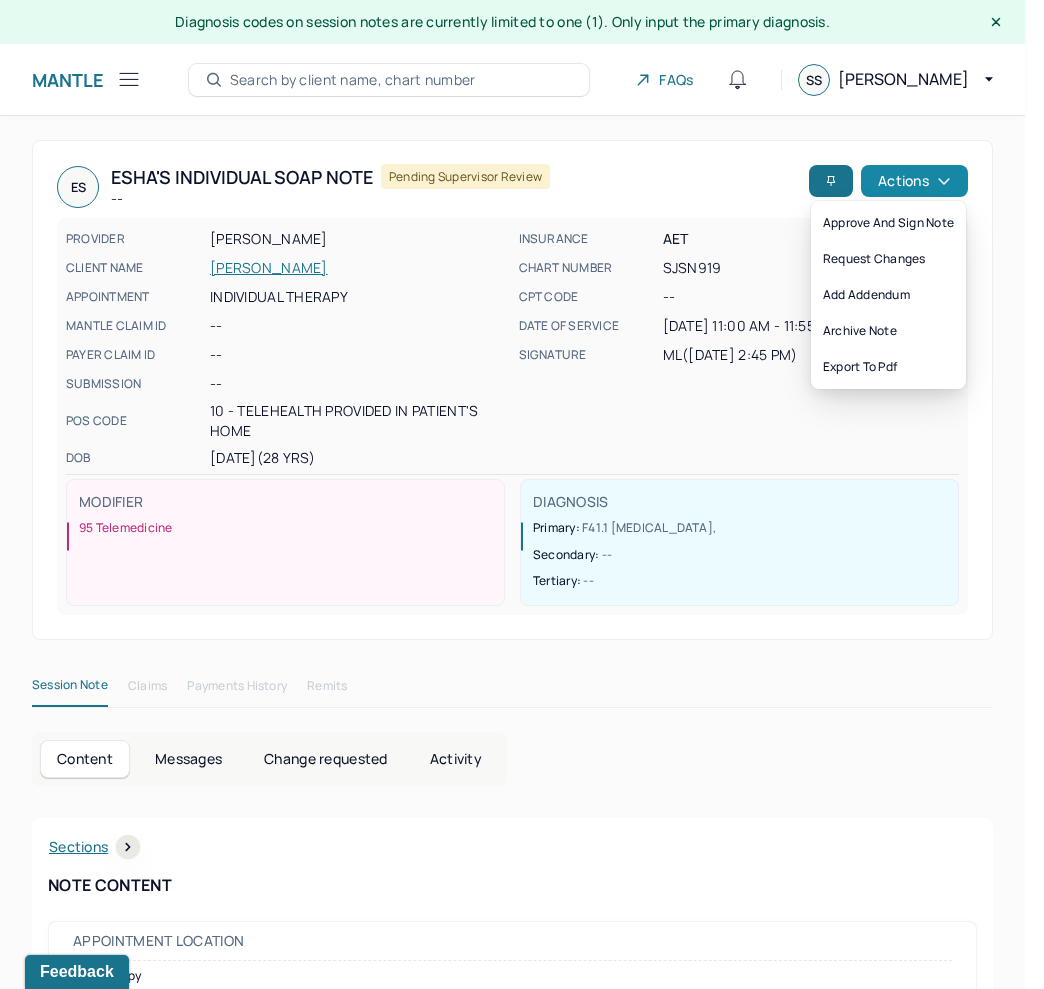 click on "PH Park Hill       Dashboard Clients Schedule Session Notes Notes Tasks SS [PERSON_NAME] provider   Logout   Diagnosis codes on session notes are currently limited to one (1). Only input the primary diagnosis.     Mantle     Note   Search by client name, chart number     FAQs     SS [PERSON_NAME]'s   Individual soap note -- Pending supervisor review       Actions   PROVIDER [PERSON_NAME] CLIENT NAME [PERSON_NAME] APPOINTMENT Individual therapy   MANTLE CLAIM ID -- PAYER CLAIM ID -- SUBMISSION -- POS CODE 10 - Telehealth Provided in Patient's Home DOB [DEMOGRAPHIC_DATA]  (28 Yrs) INSURANCE AET CHART NUMBER SJSN919 CPT CODE -- DATE OF SERVICE [DATE]   11:00 AM   -   11:55 AM ( 55mins )     SIGNATURE ML  ([DATE] 2:45 PM) MODIFIER 95 Telemedicine DIAGNOSIS Primary:   F41.1 [MEDICAL_DATA] ,  Secondary:   -- Tertiary:   --   Session Note     Claims     Payments History     Remits     Content     Messages     Change requested     Activity       Sections Session note" at bounding box center [512, 1903] 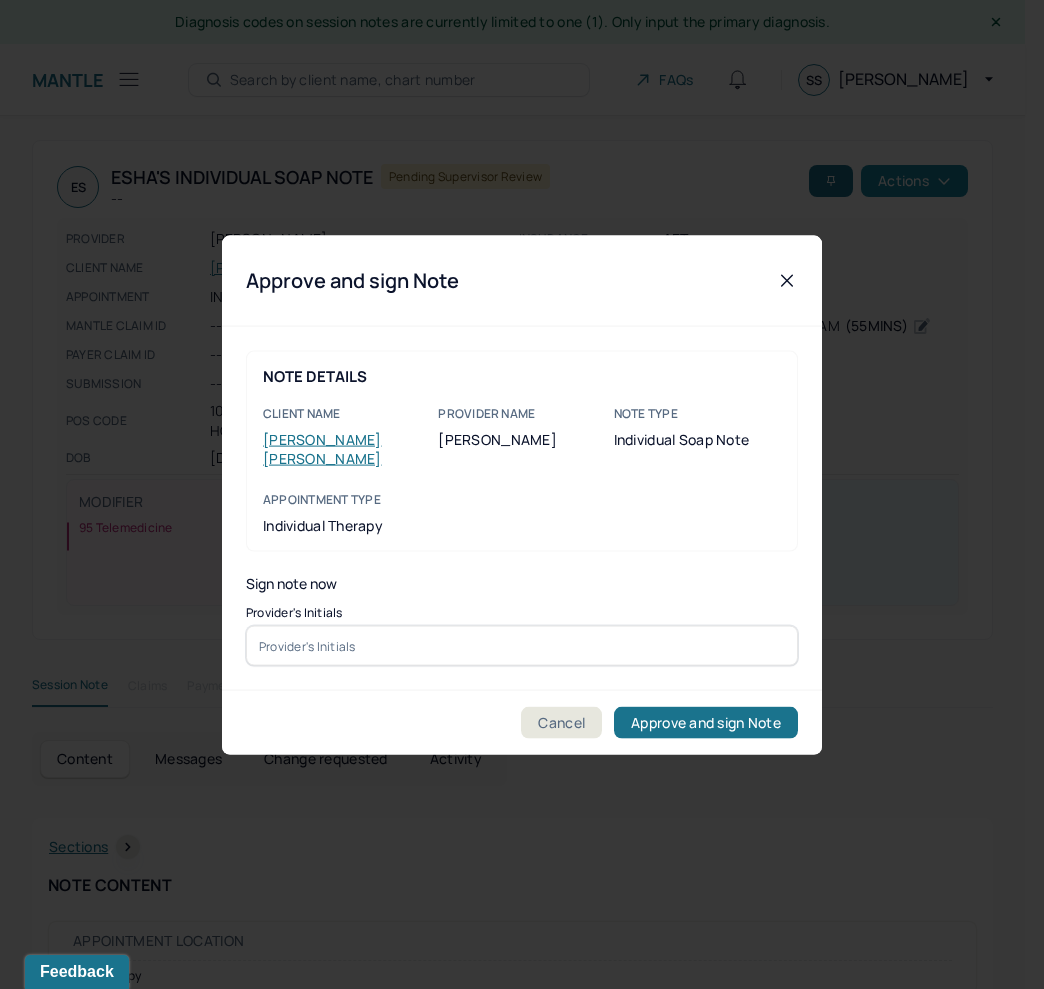 click at bounding box center (522, 494) 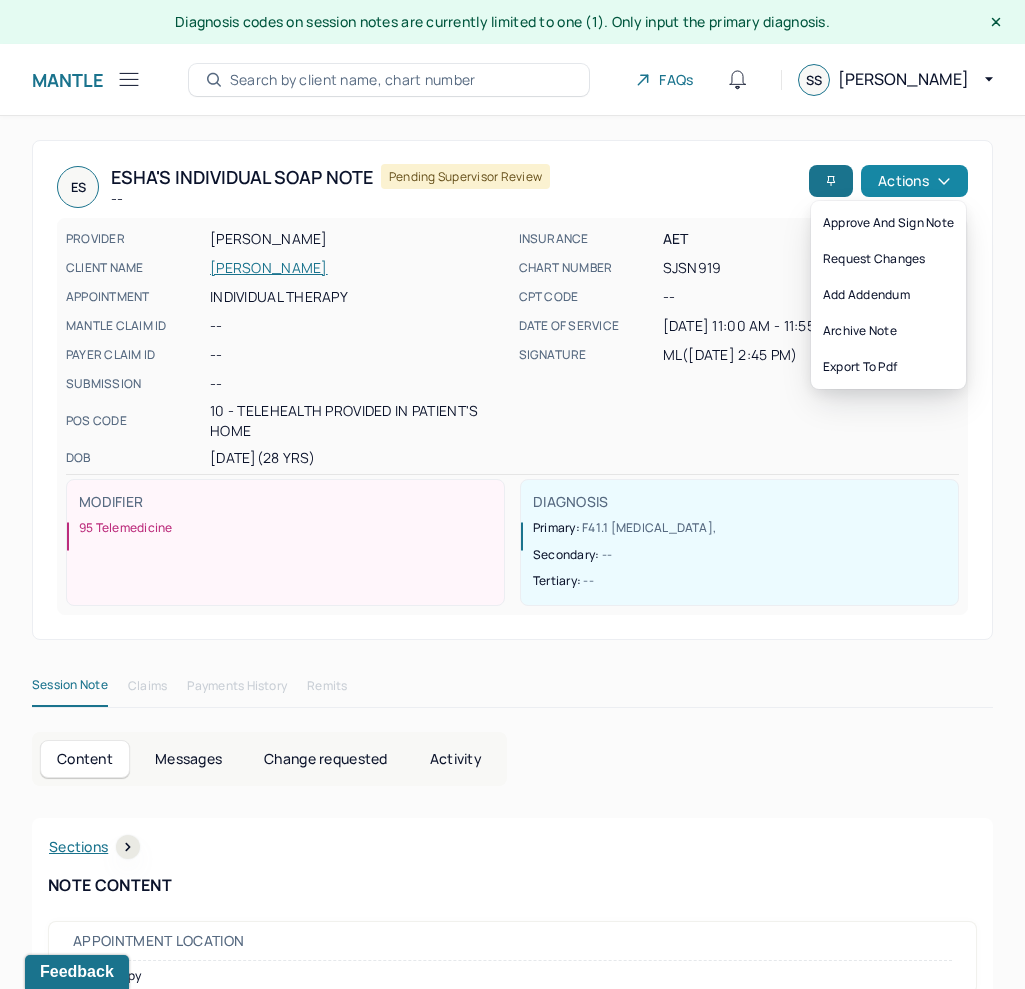 click on "Actions" at bounding box center [914, 181] 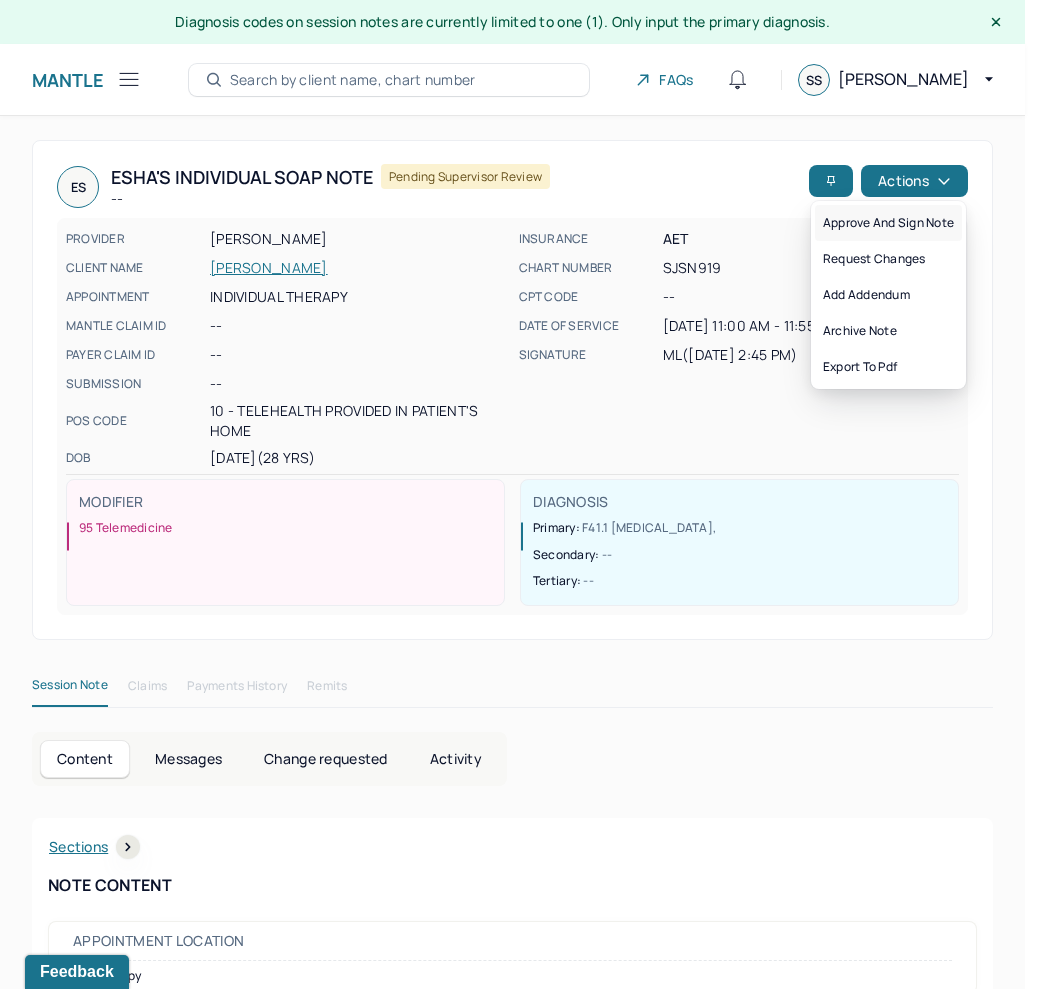 click on "Approve and sign note" at bounding box center (888, 223) 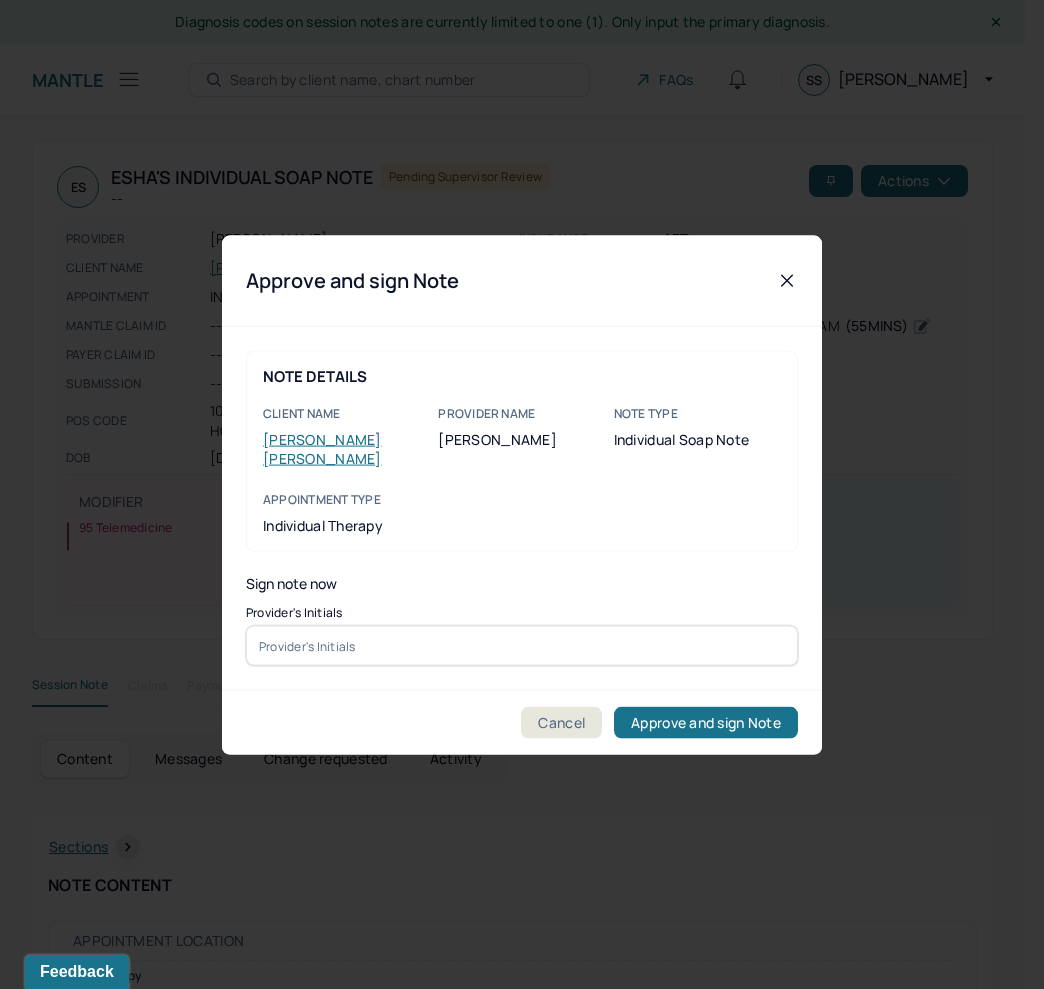 click at bounding box center (522, 646) 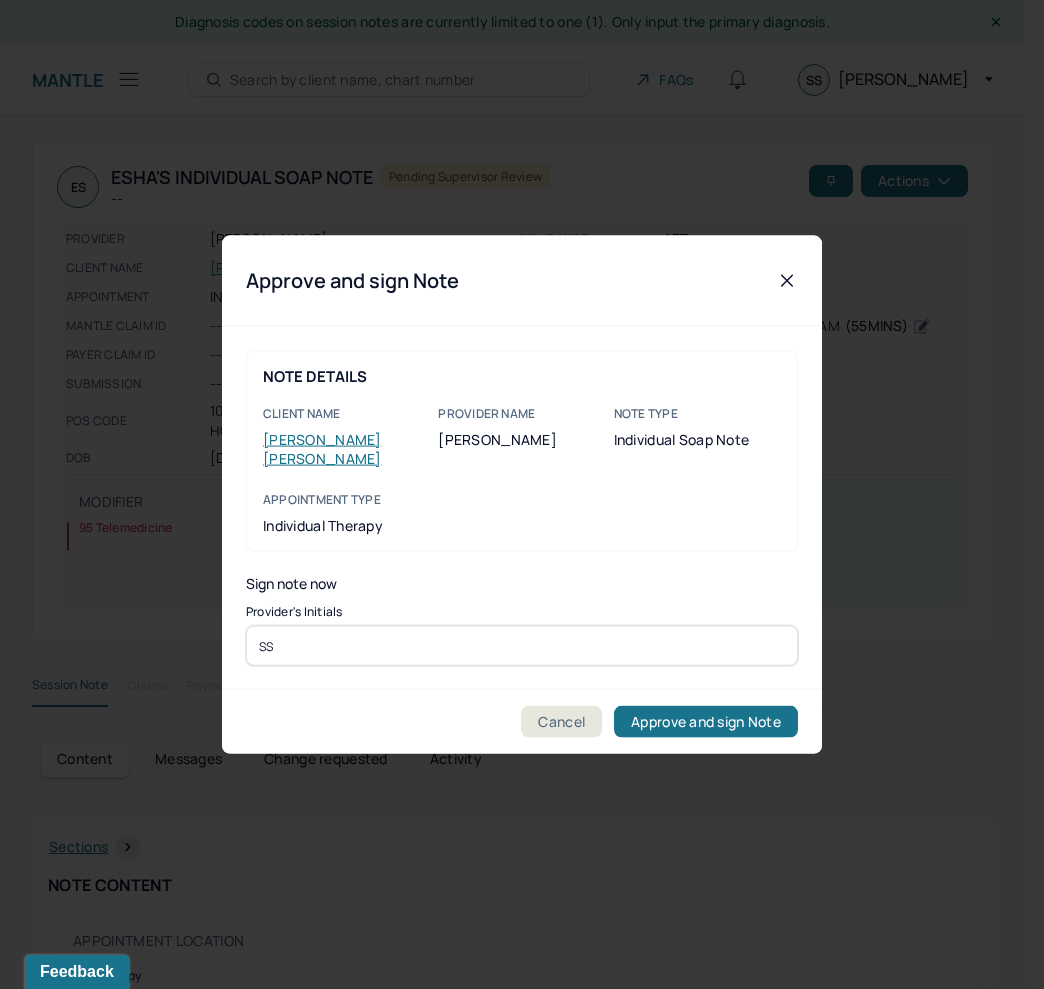 type on "SS" 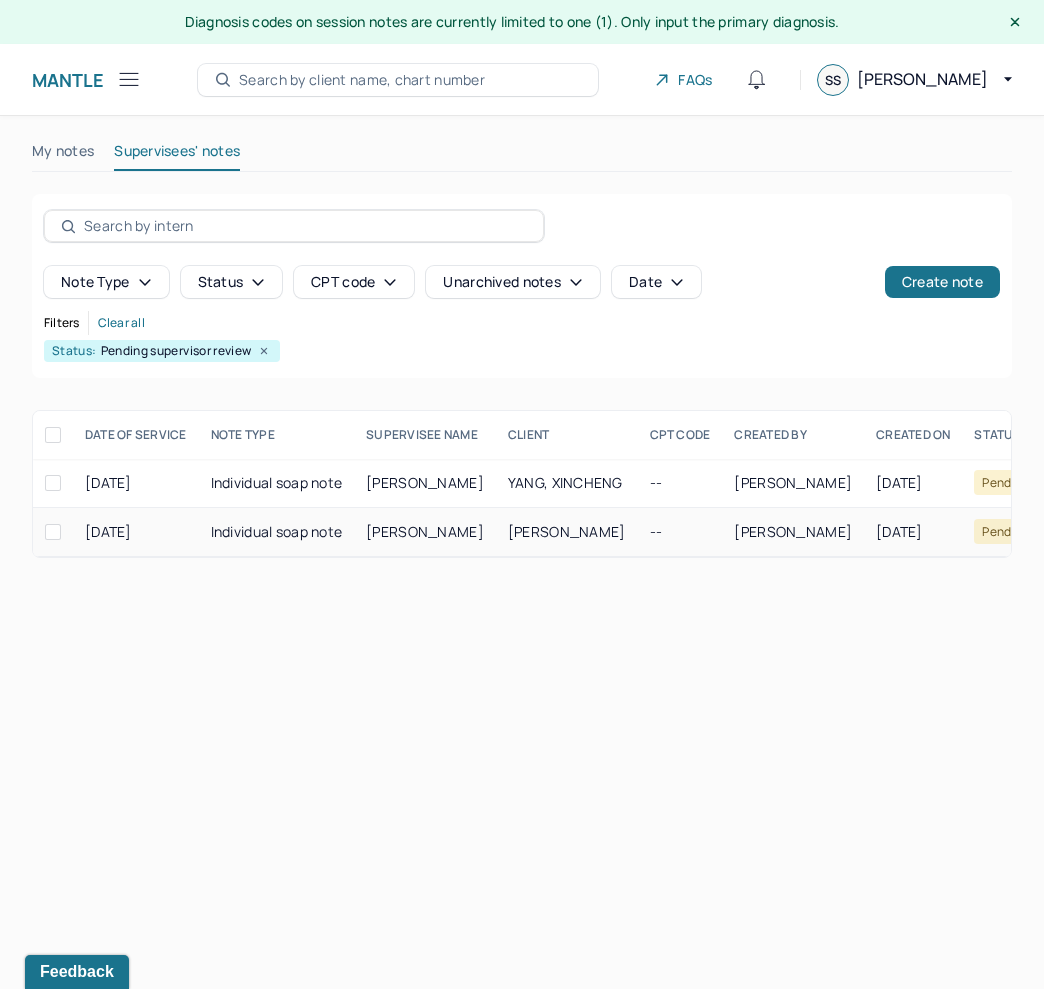click on "--" at bounding box center [680, 532] 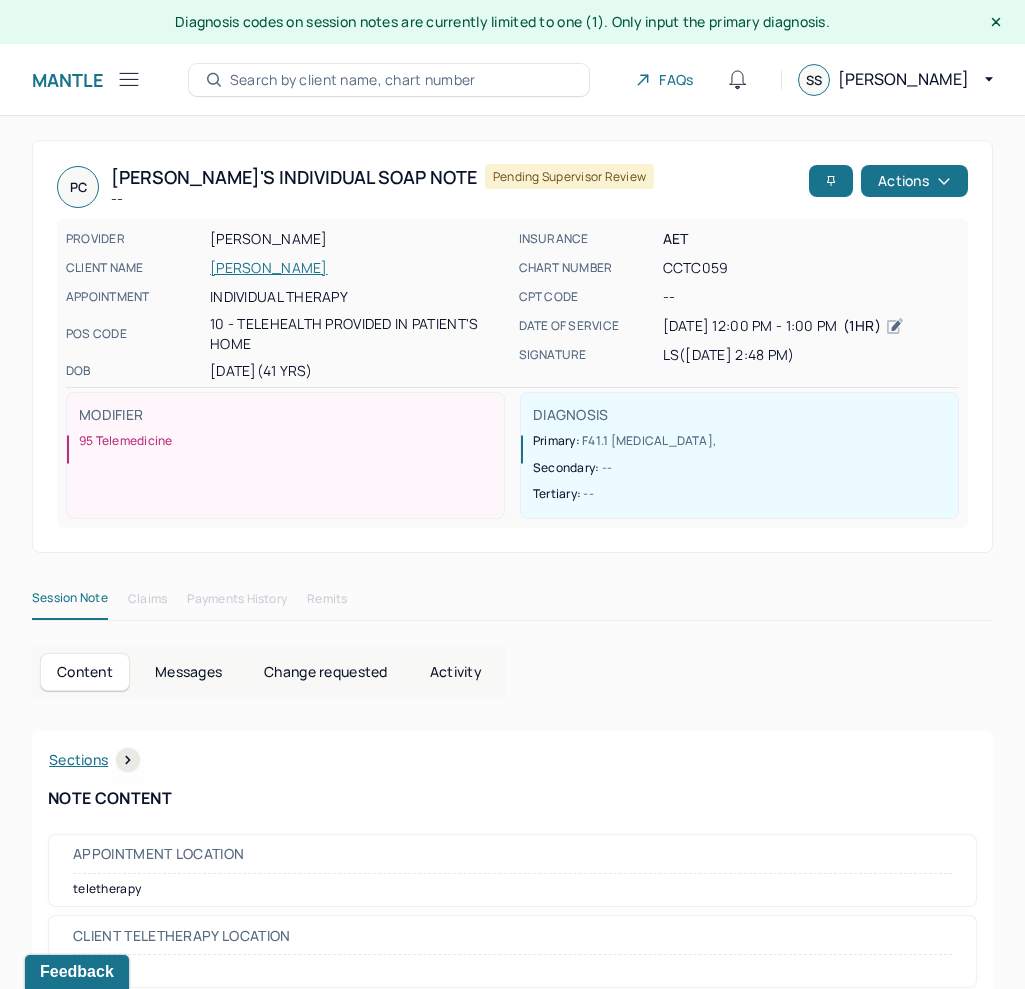 scroll, scrollTop: 50, scrollLeft: 0, axis: vertical 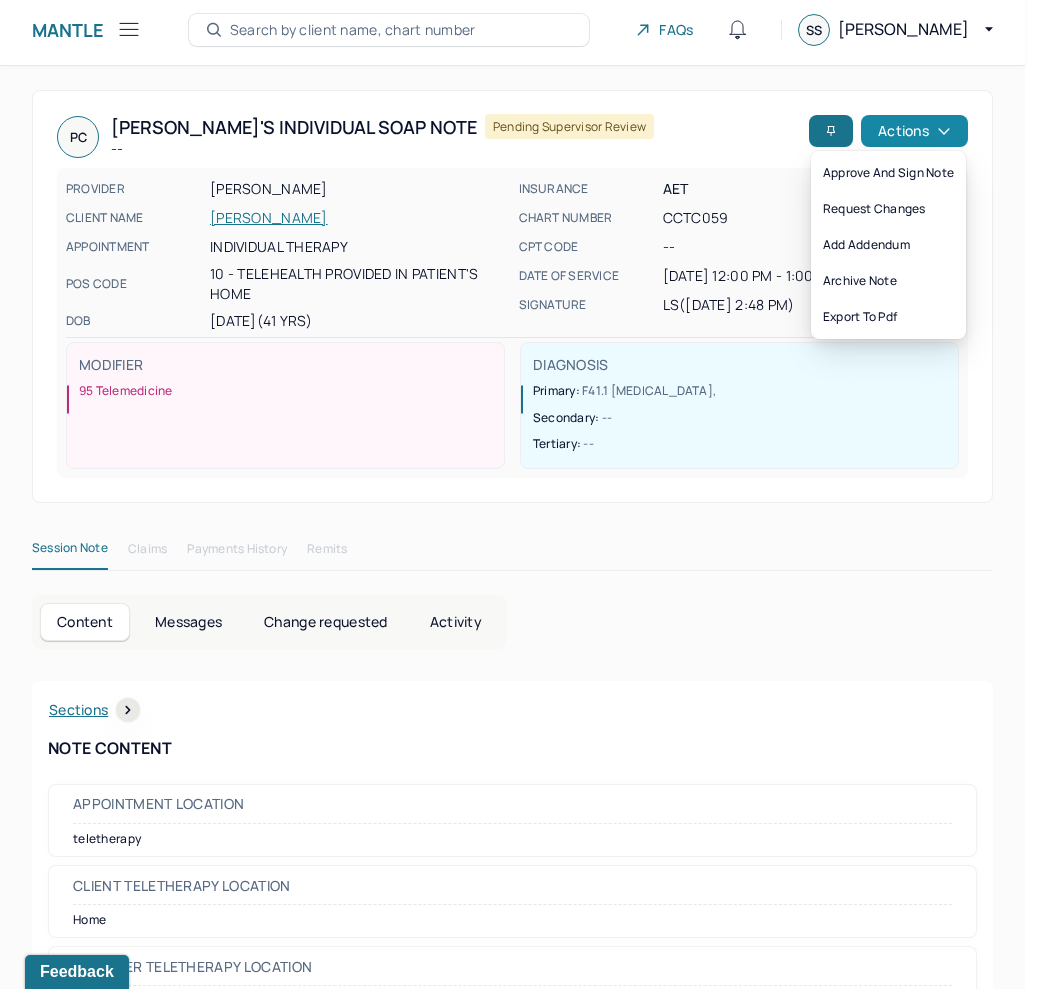 click on "Actions" at bounding box center (914, 131) 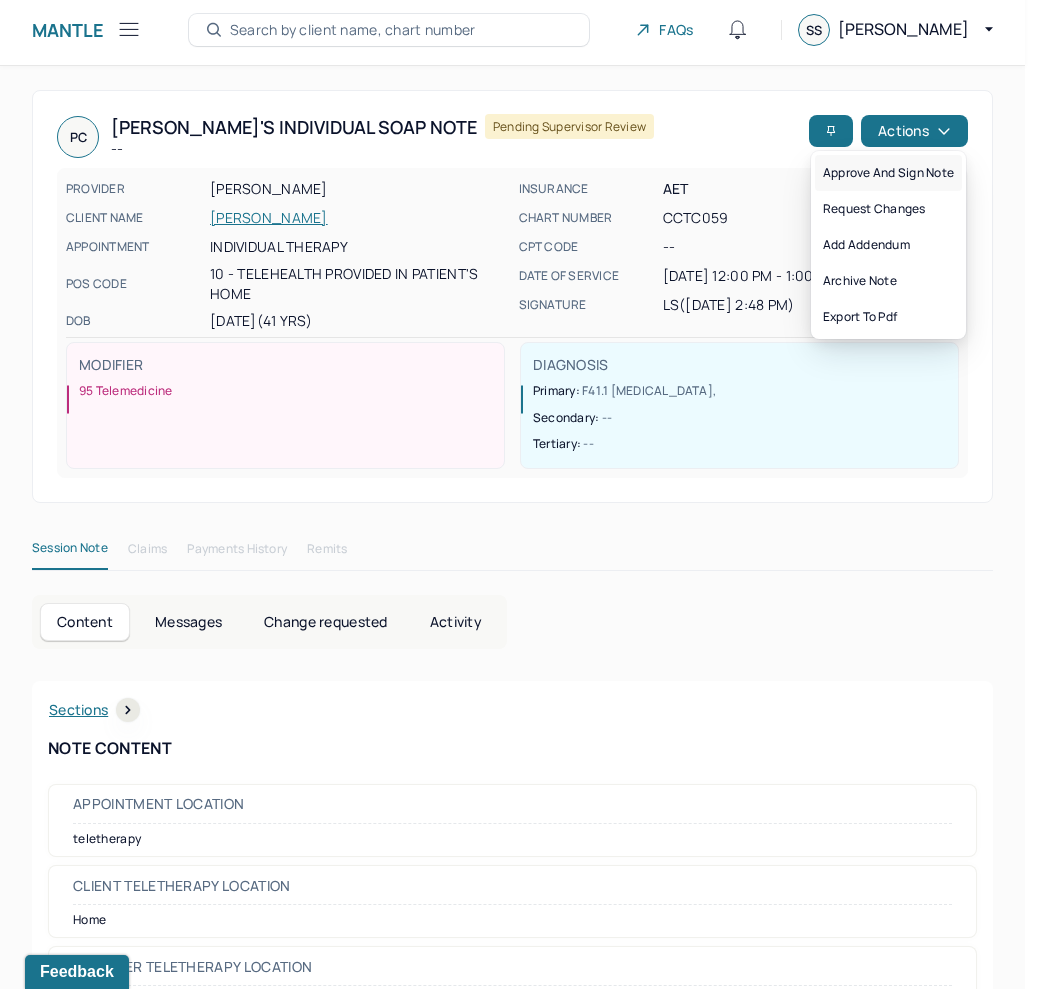 click on "Approve and sign note" at bounding box center [888, 173] 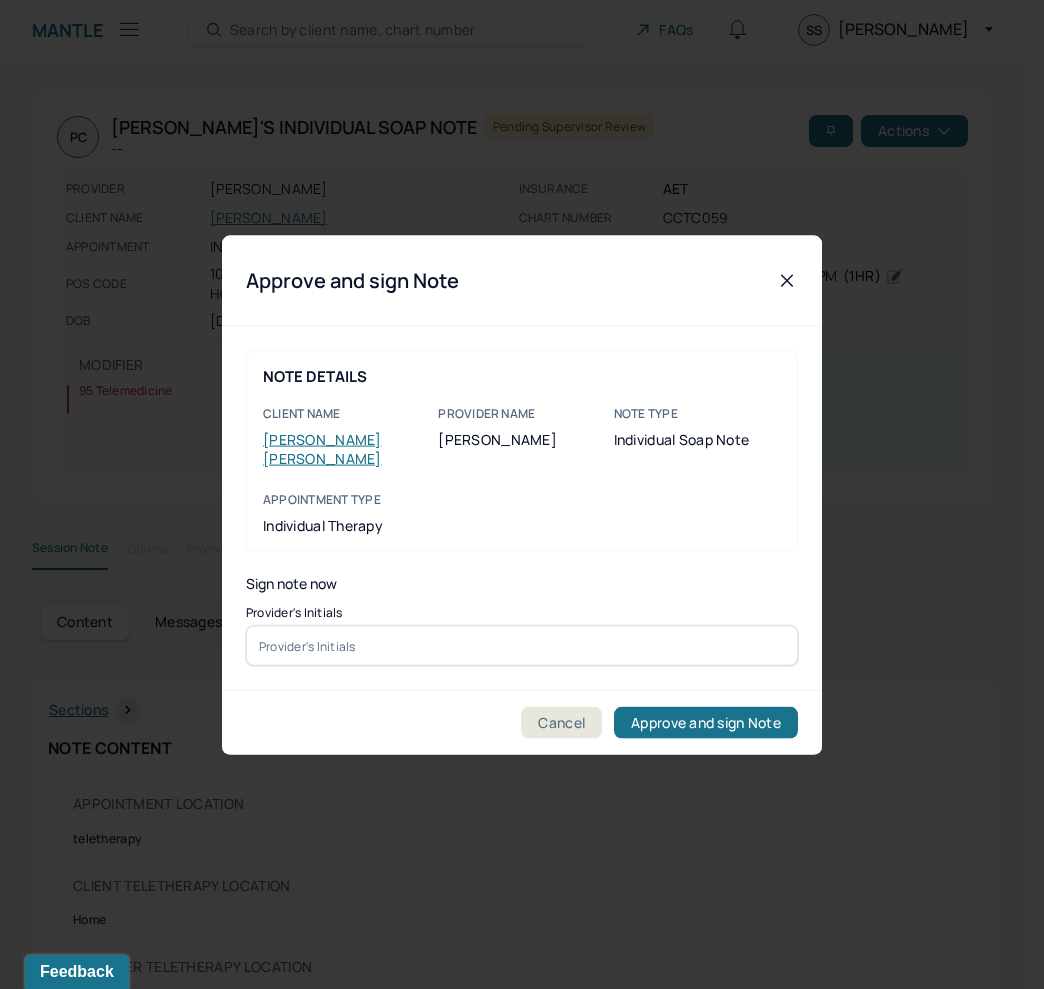 click at bounding box center (522, 646) 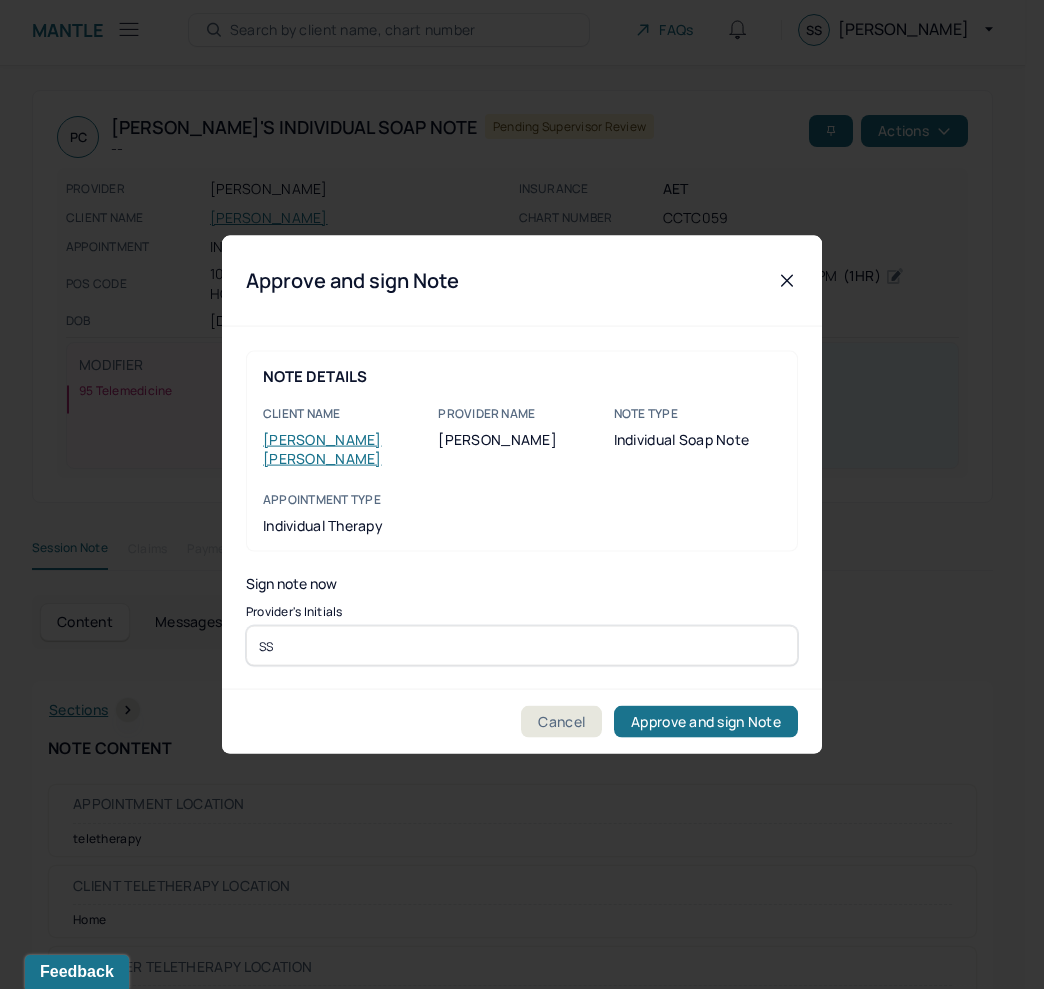 type on "SS" 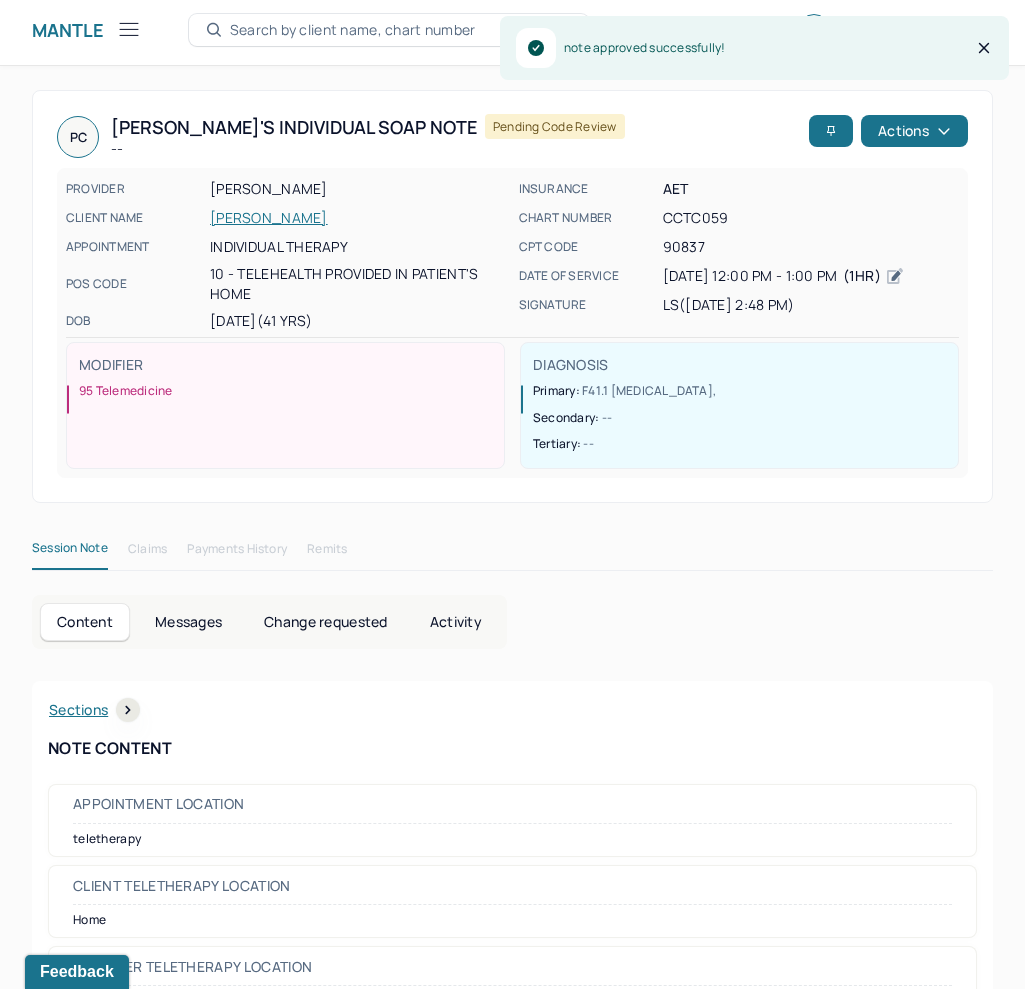 scroll, scrollTop: 0, scrollLeft: 0, axis: both 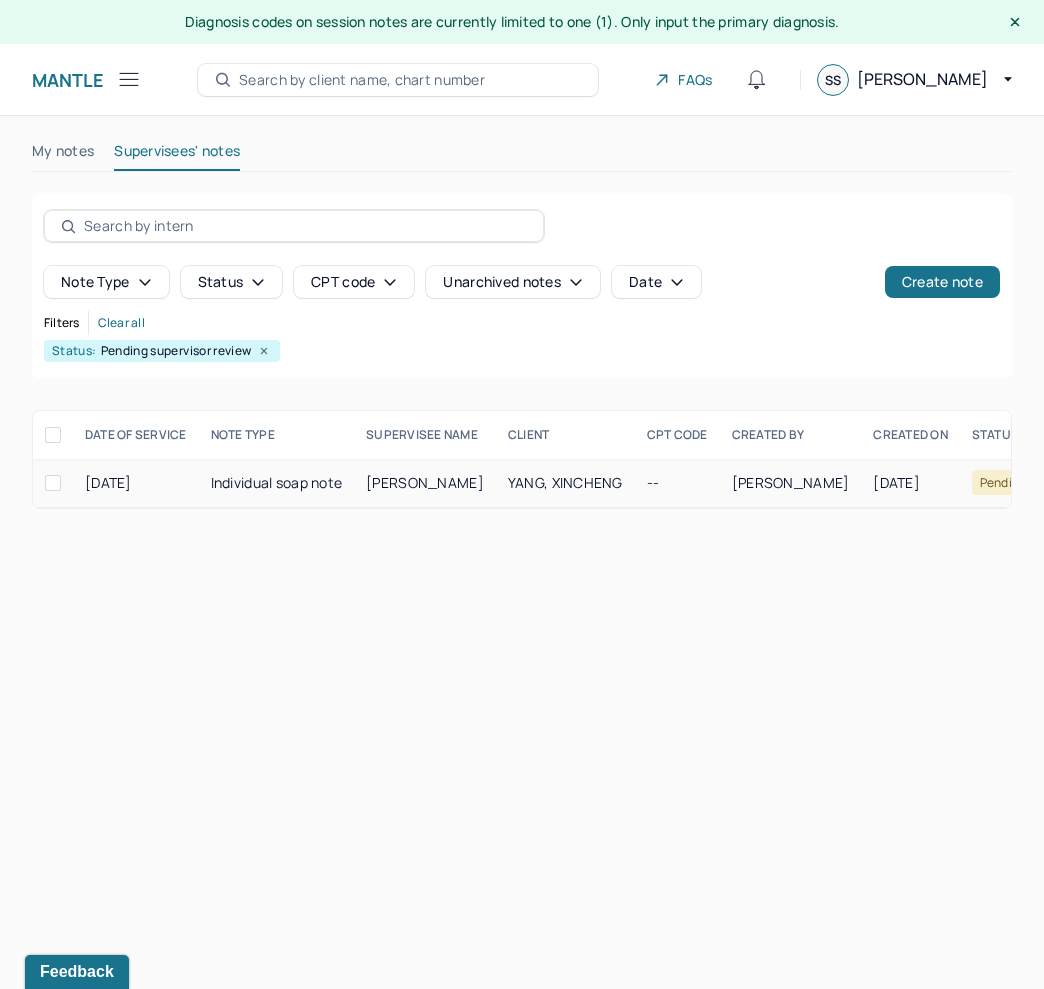 click on "[PERSON_NAME]" at bounding box center (425, 483) 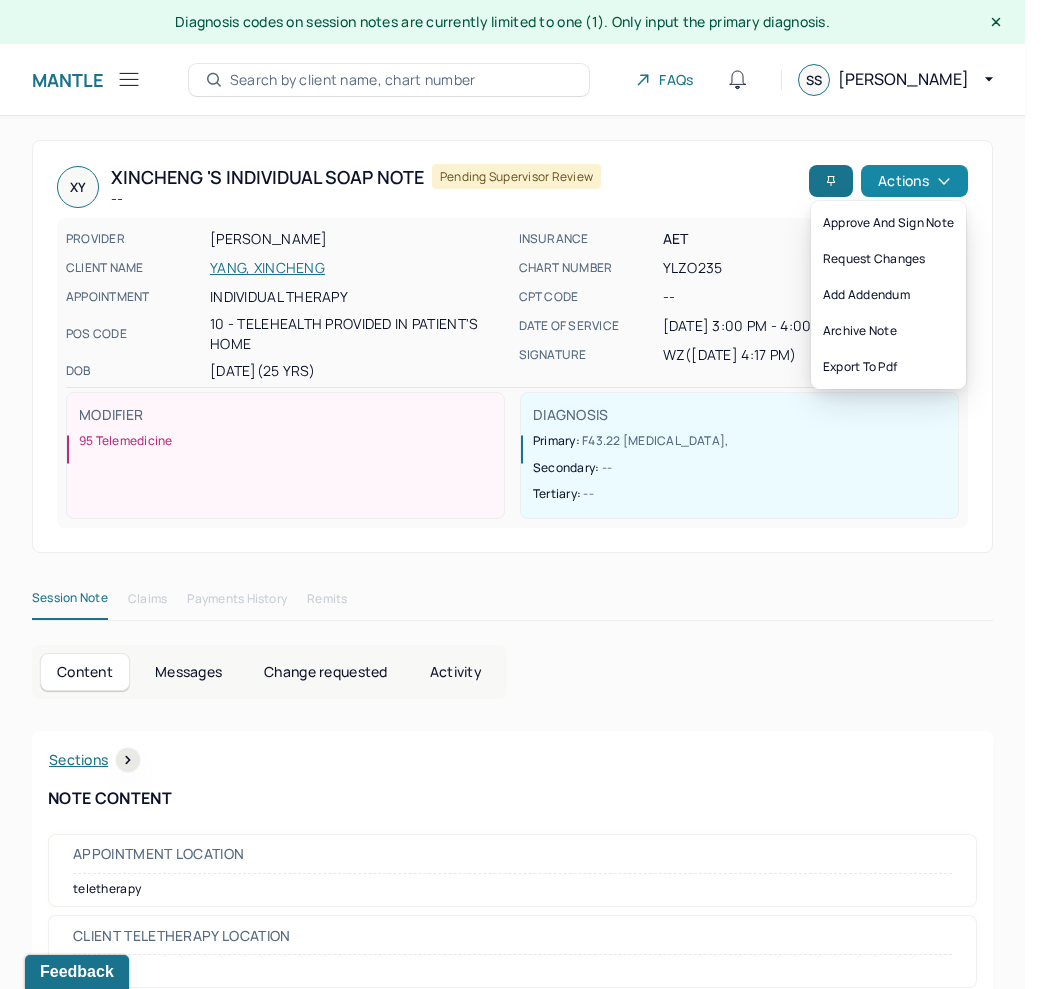 click on "PH Park Hill       Dashboard Clients Schedule Session Notes Notes Tasks SS [PERSON_NAME] provider   Logout   Diagnosis codes on session notes are currently limited to one (1). Only input the primary diagnosis.     Mantle     Note   Search by client name, chart number     FAQs     SS [PERSON_NAME] 's   Individual soap note -- Pending supervisor review       Actions   PROVIDER [PERSON_NAME] CLIENT NAME [PERSON_NAME], XINCHENG  APPOINTMENT Individual therapy POS CODE 10 - Telehealth Provided in Patient's Home DOB [DEMOGRAPHIC_DATA]  (25 Yrs) INSURANCE AET CHART NUMBER YLZO235 CPT CODE -- DATE OF SERVICE [DATE]   3:00 PM   -   4:00 PM ( 1hr )     SIGNATURE wz  ([DATE] 4:17 PM) MODIFIER 95 Telemedicine DIAGNOSIS Primary:   F43.22 [MEDICAL_DATA] ,  Secondary:   -- Tertiary:   --   Session Note     Claims     Payments History     Remits     Content     Messages     Change requested     Activity       Sections Session note Therapy intervention techniques   Sections   --" at bounding box center [512, 1931] 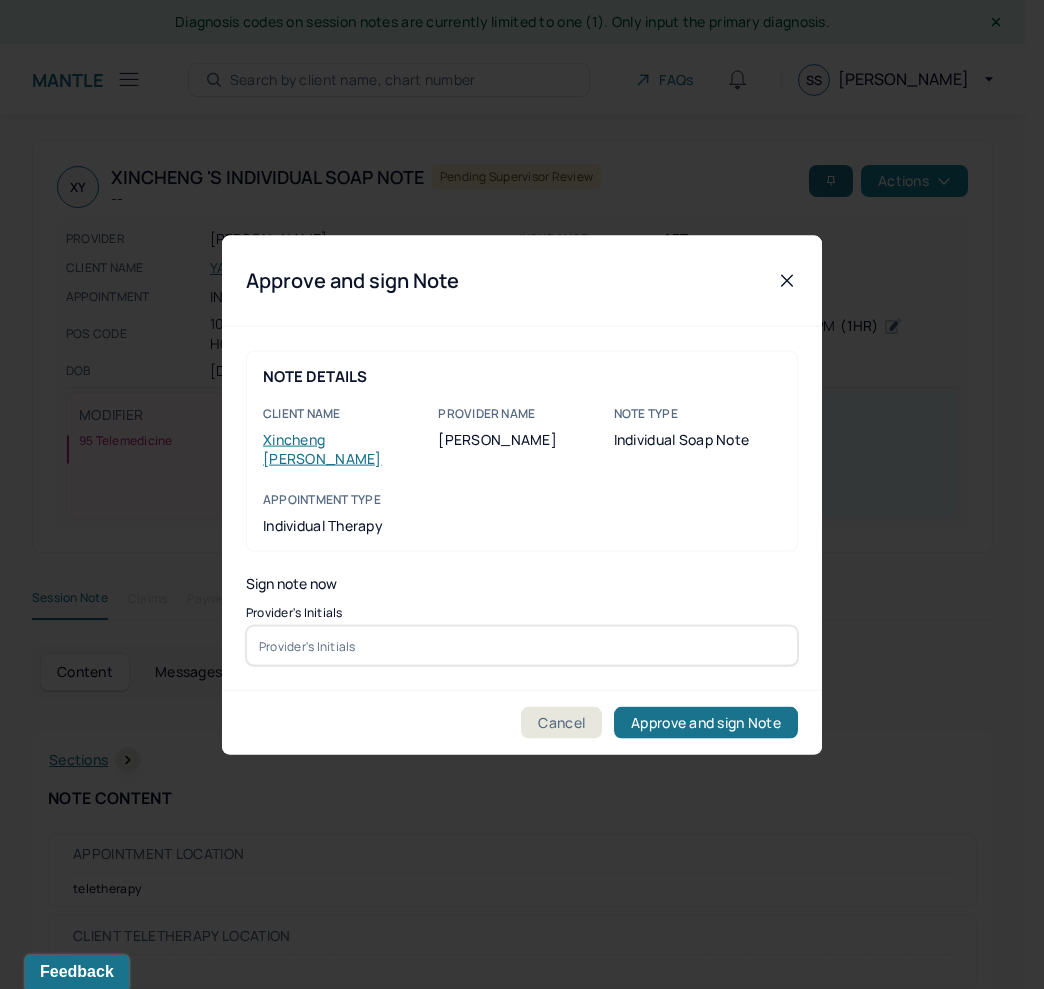 click at bounding box center (522, 494) 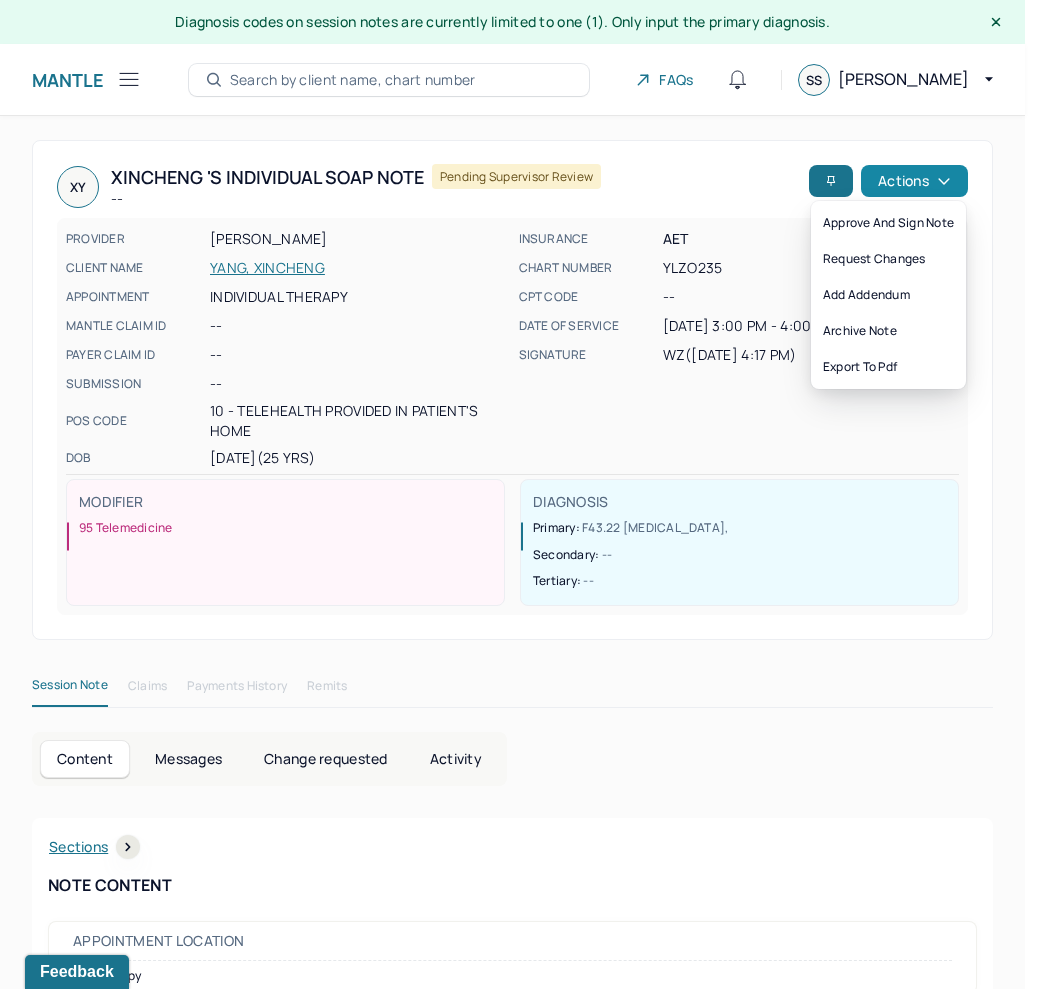 click on "Actions" at bounding box center [914, 181] 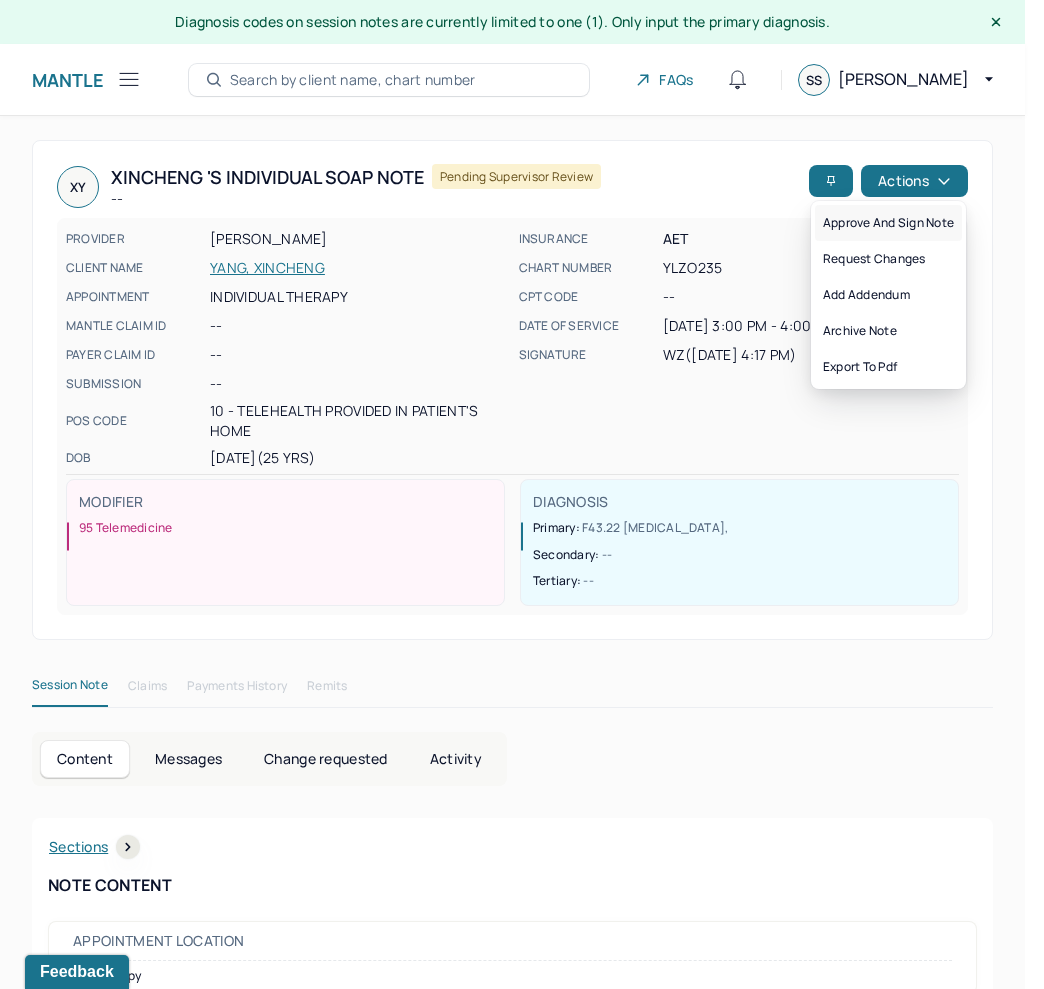 click on "Approve and sign note" at bounding box center [888, 223] 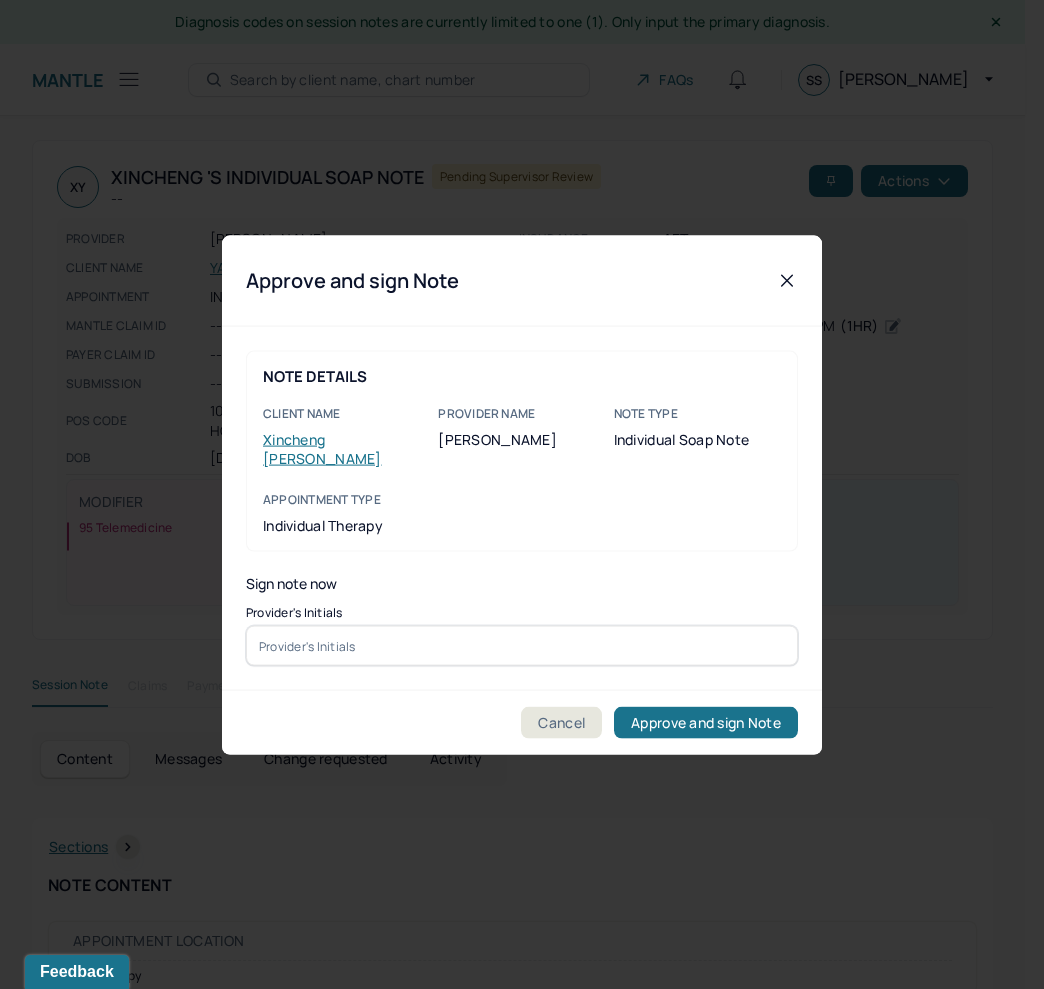 click at bounding box center [522, 646] 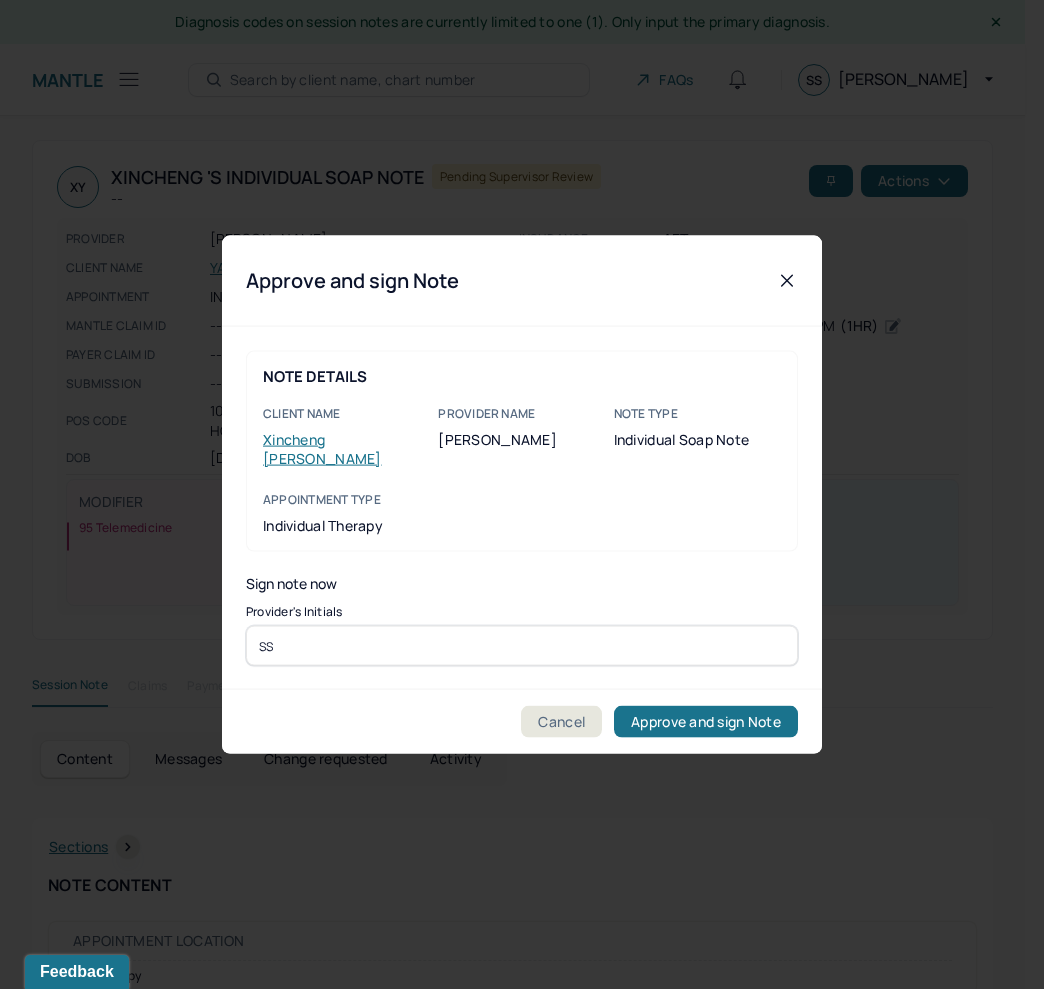 type on "SS" 